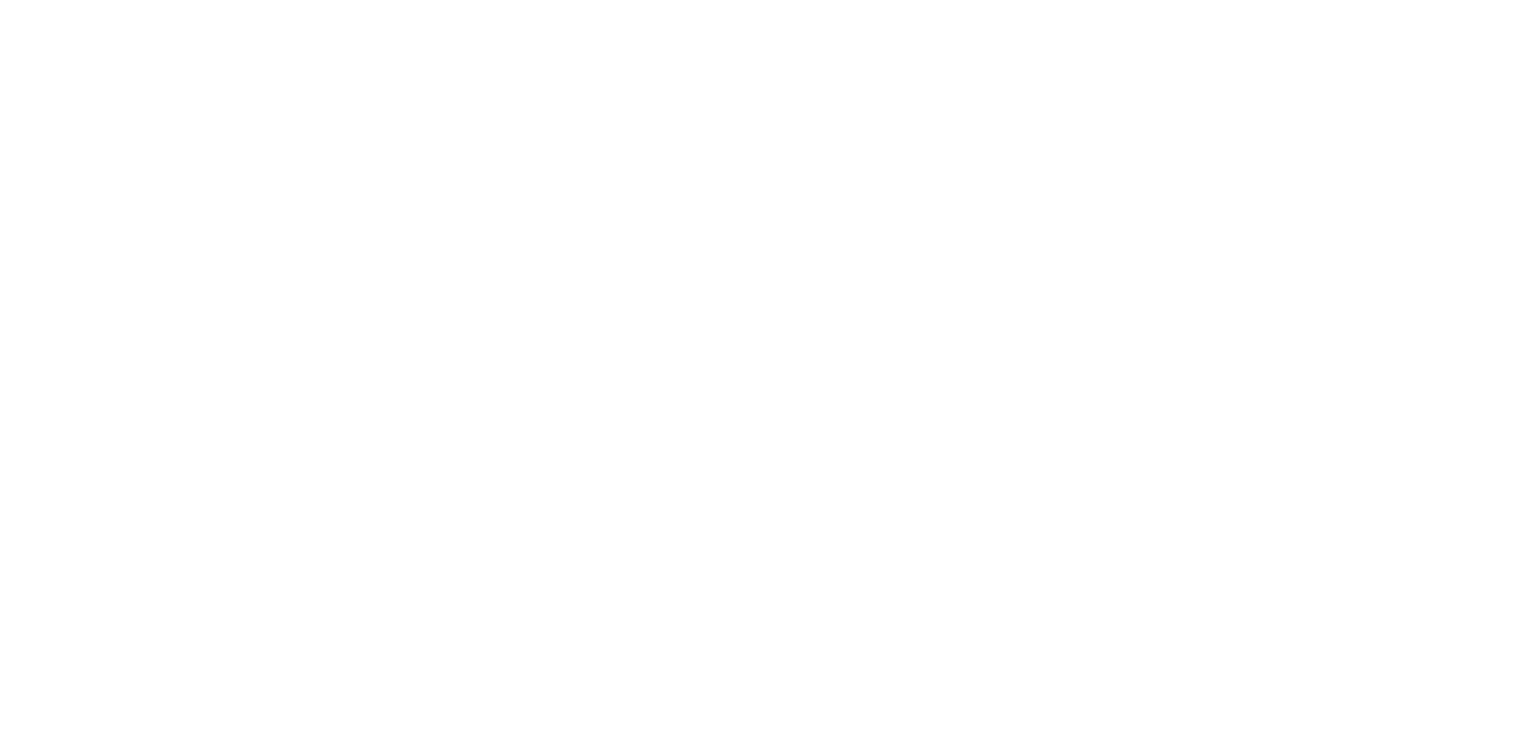 scroll, scrollTop: 0, scrollLeft: 0, axis: both 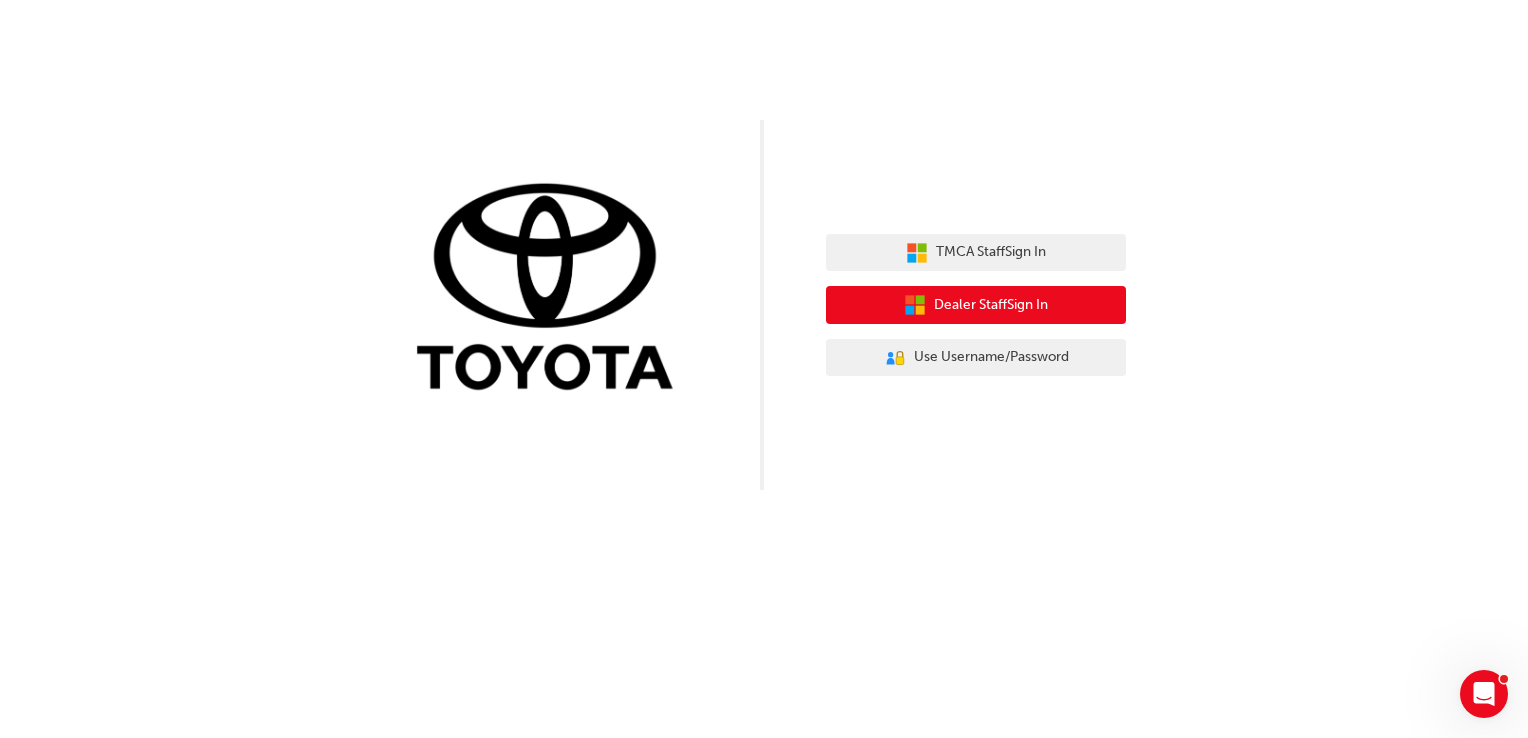 click 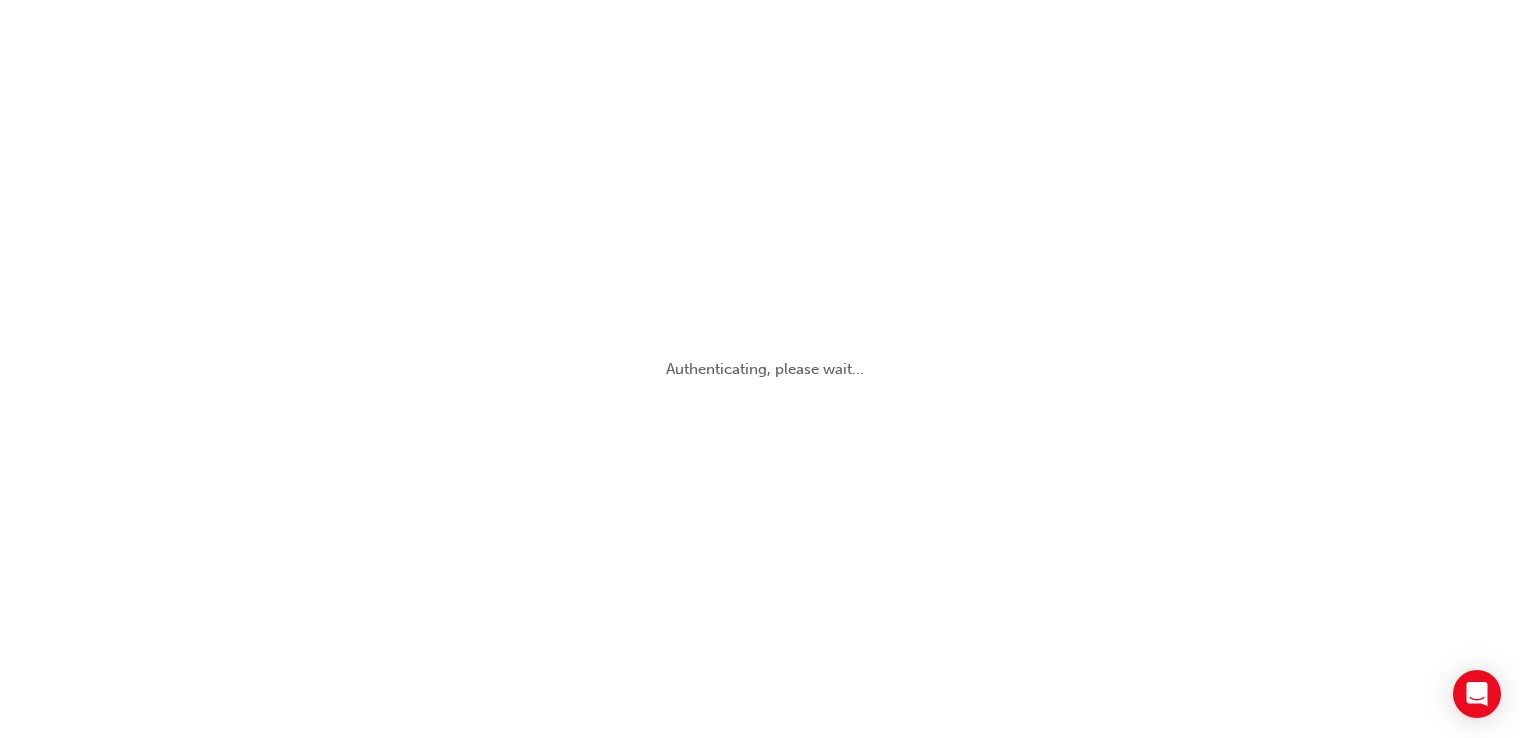 scroll, scrollTop: 0, scrollLeft: 0, axis: both 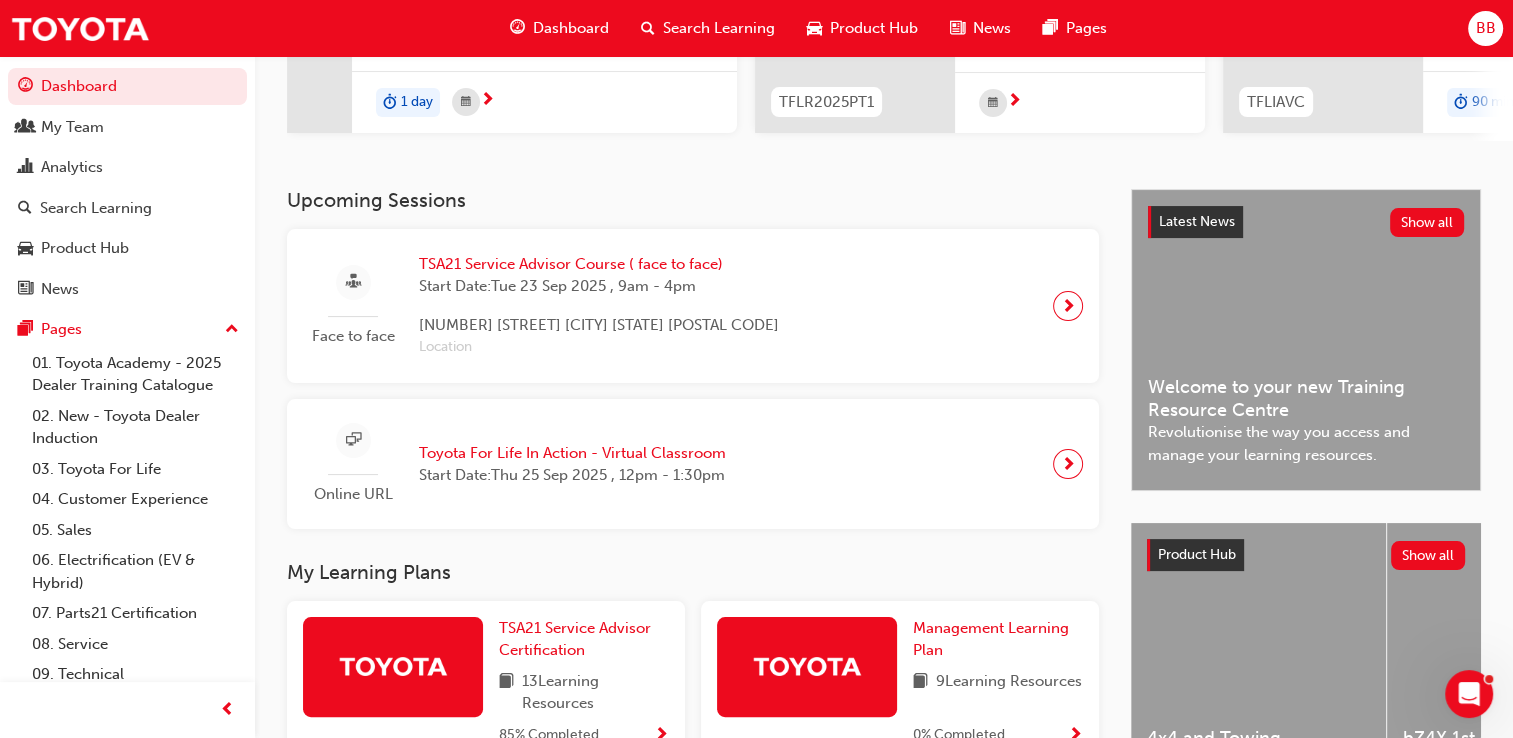 click on "Upcoming Sessions Face to face TSA21 Service Advisor Course ( face to face) Start Date:  Tue 23 Sep 2025 , 9am - 4pm 20 Paradise Road Acacia Ridge QLD 4110 Location Online URL Toyota For Life In Action - Virtual Classroom Start Date:  Thu 25 Sep 2025 , 12pm - 1:30pm My Learning Plans  TSA21 Service Advisor Certification 13  Learning Resources 85 % Completed Management Learning Plan 9  Learning Resources 0 % Completed Introduction to Toyota Learning Plan 8  Learning Resources 75 % Completed Service Learning Plan 22  Learning Resources 68 % Completed Latest News Show all Welcome to your new Training Resource Centre Revolutionise the way you access and manage your learning resources. Product Hub Show all 4x4 and Towing bZ4X 1st Generation C-HR 2nd Generation Camry 9th Generation Coaster 4th Generation Connected Services Corolla Cross Corolla Hatch 12th Generation Corolla Sedan 12th Generation Electrification Technology Fortuner 2nd Generation Facelift GR Supra GR Yaris 1st Generation GR86 Granvia LandCruiser 70" at bounding box center [884, 588] 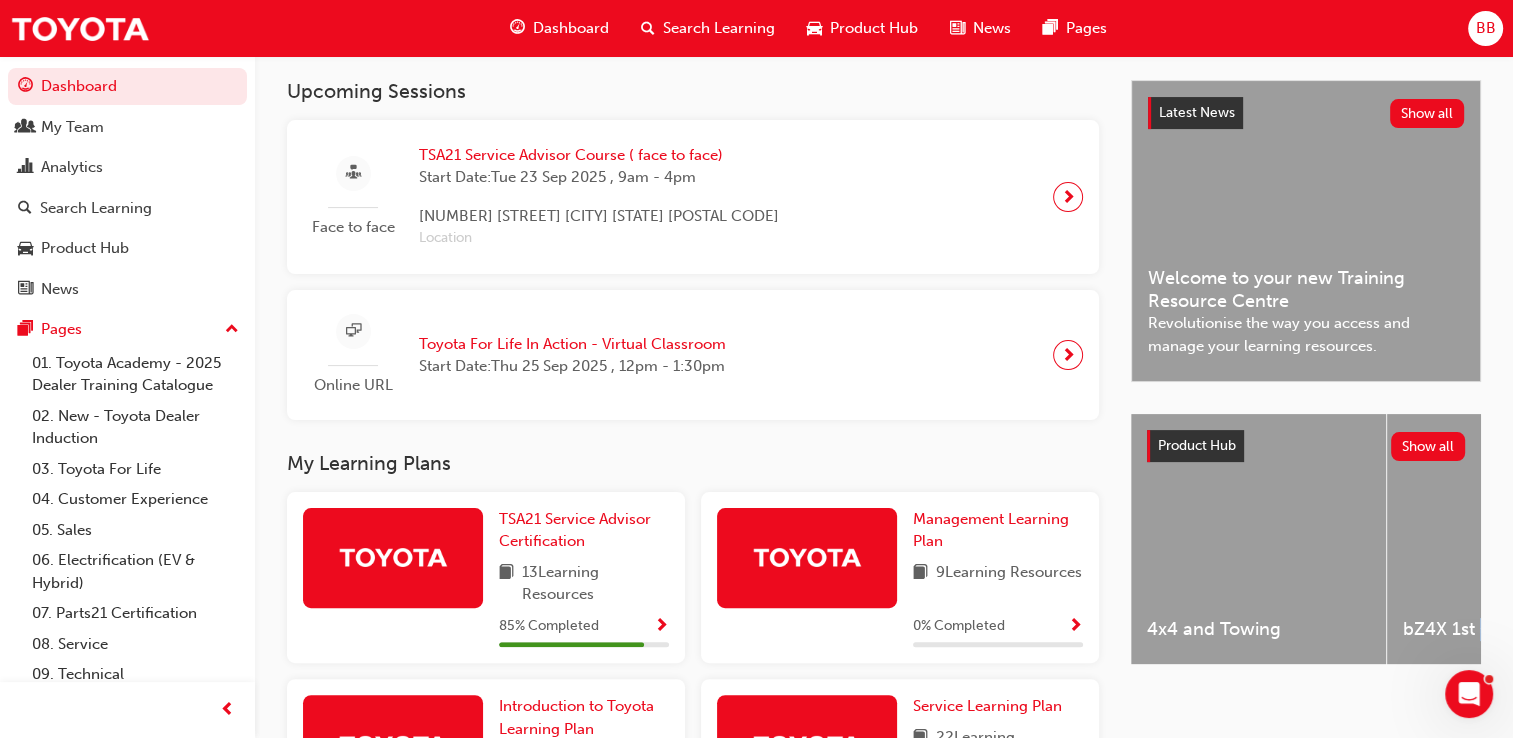 drag, startPoint x: 1502, startPoint y: 728, endPoint x: 1519, endPoint y: 722, distance: 18.027756 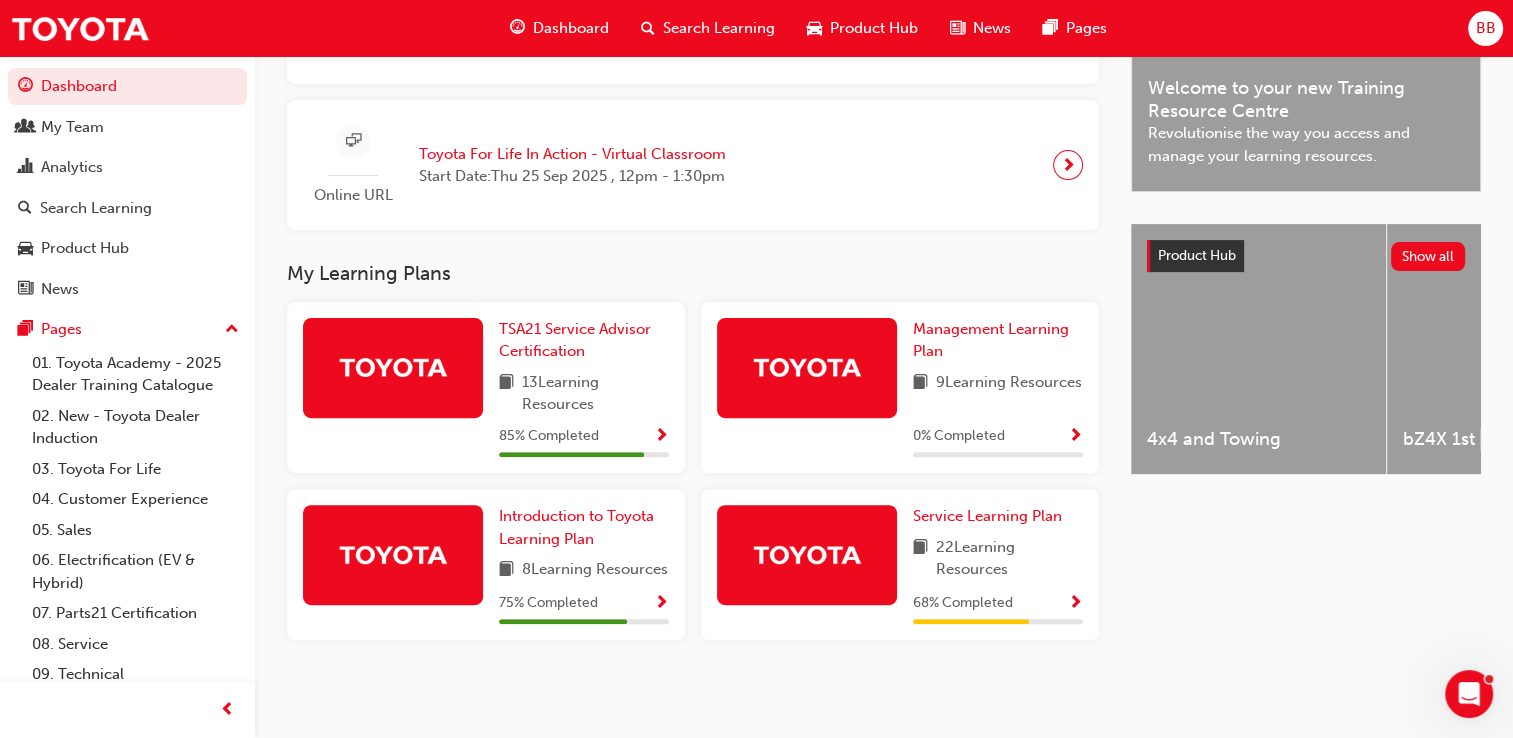 scroll, scrollTop: 646, scrollLeft: 0, axis: vertical 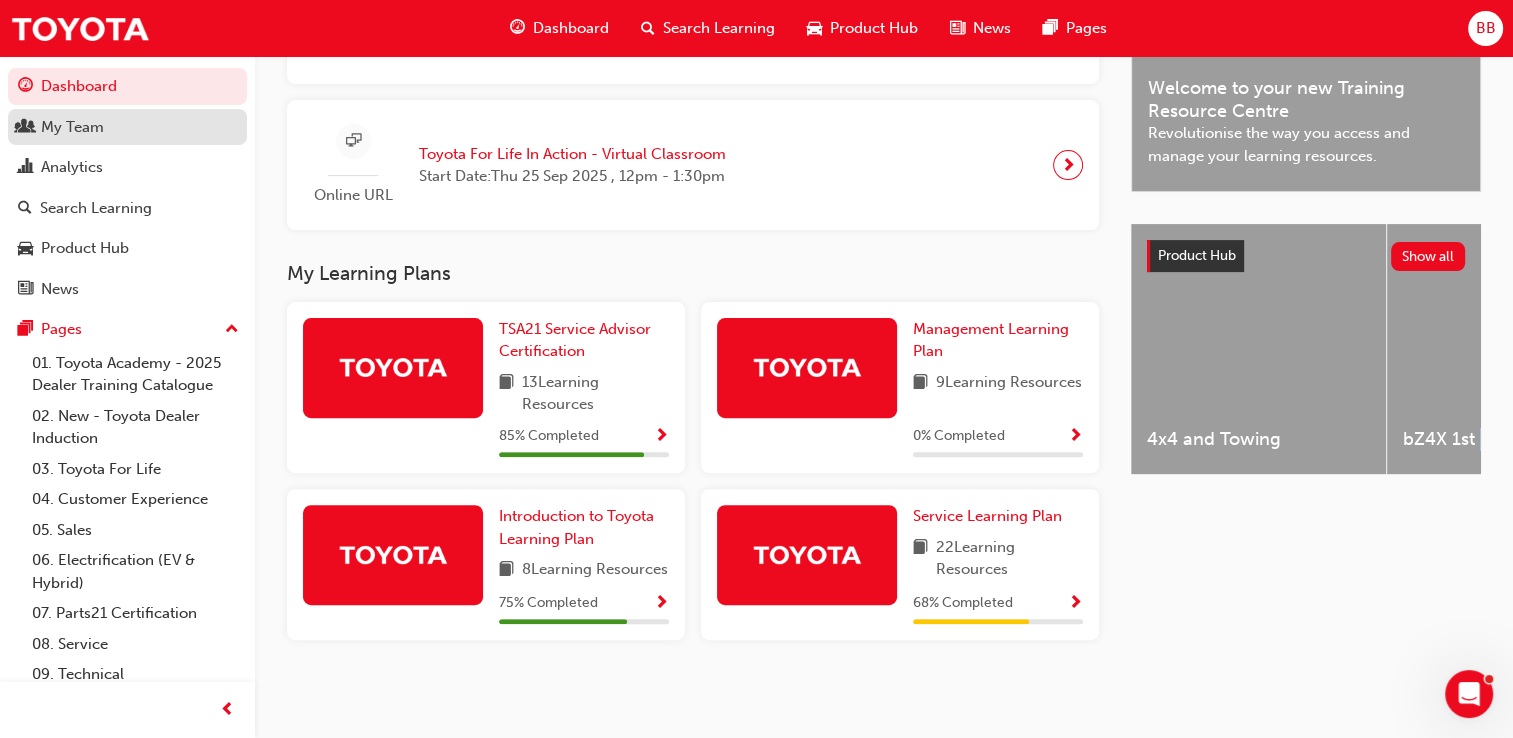 click on "My Team" at bounding box center (72, 127) 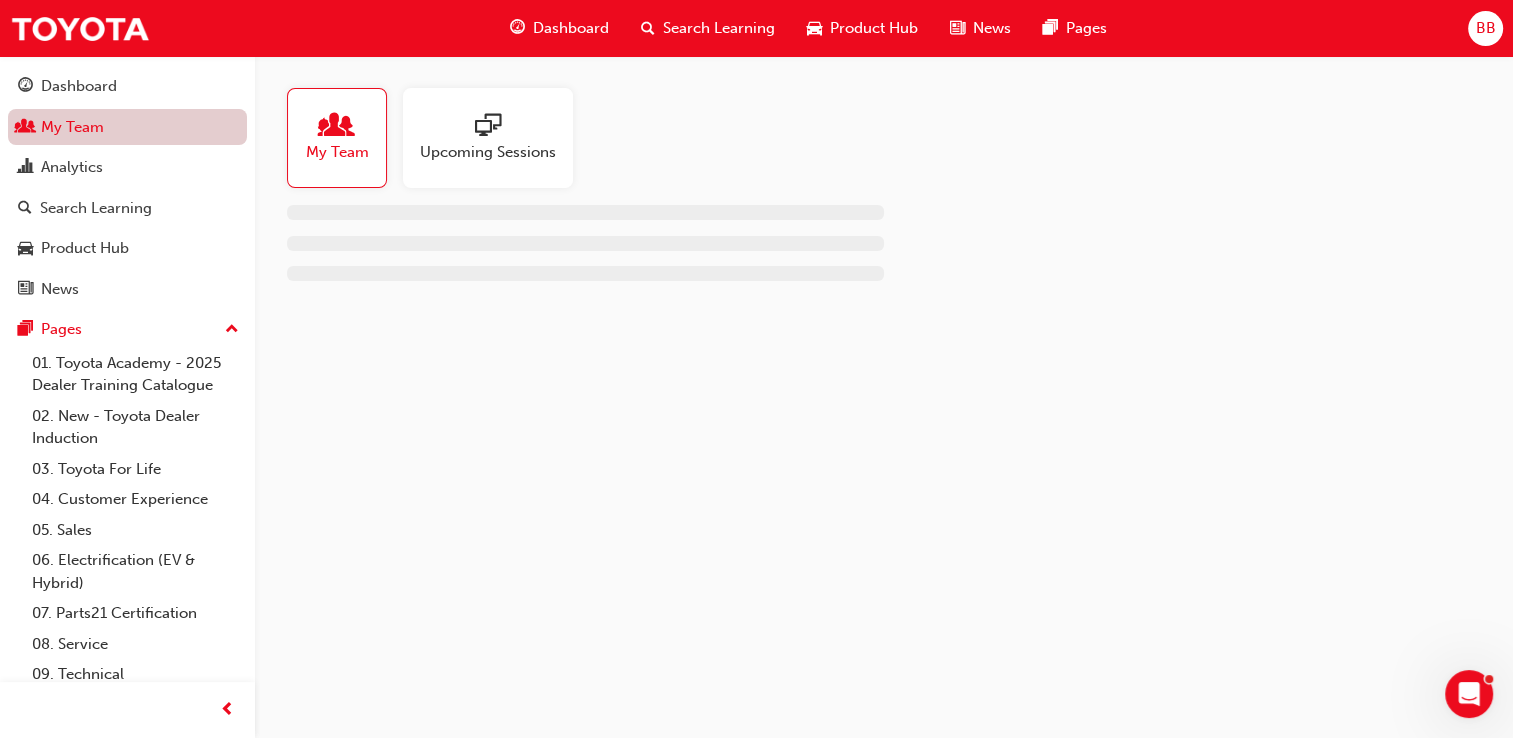 scroll, scrollTop: 0, scrollLeft: 0, axis: both 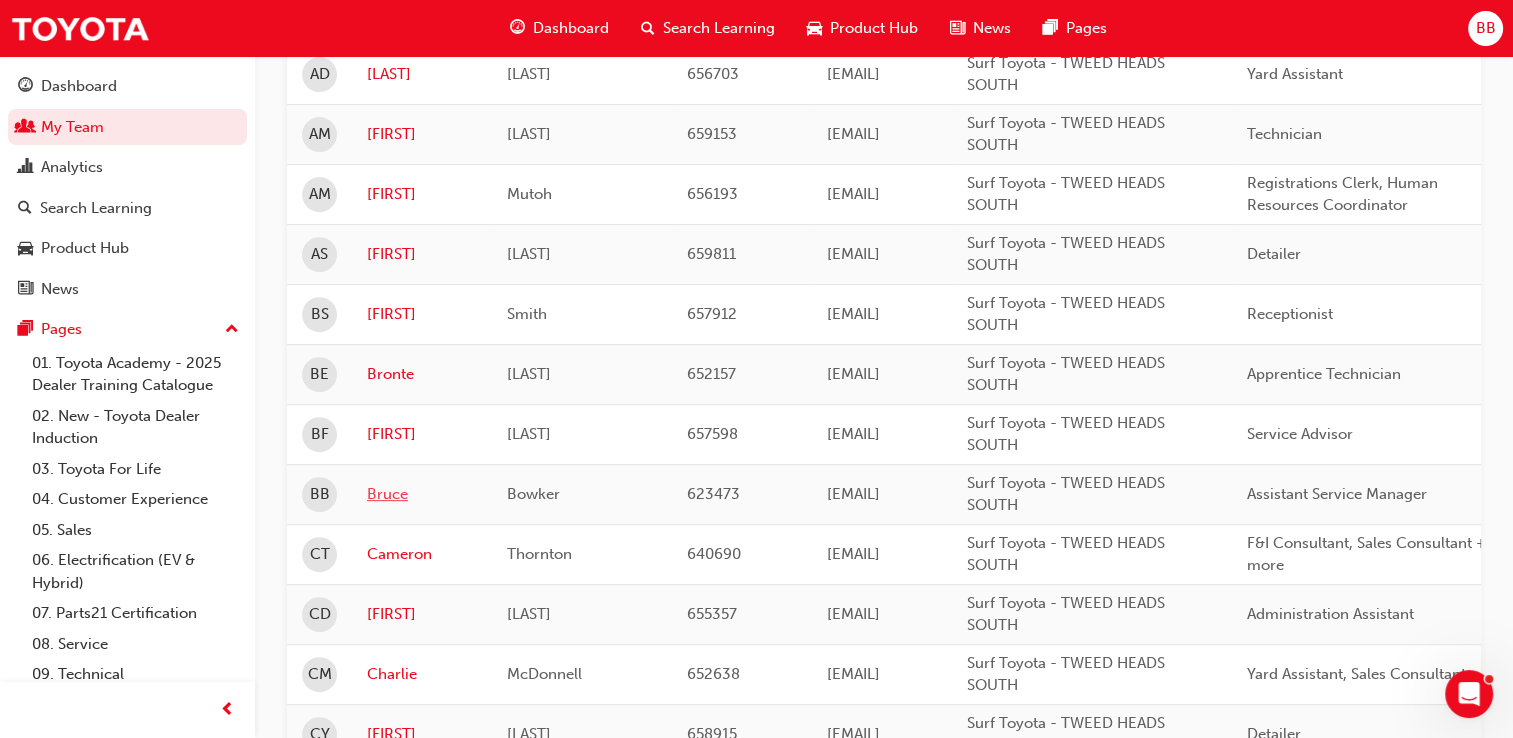 drag, startPoint x: 401, startPoint y: 496, endPoint x: 369, endPoint y: 496, distance: 32 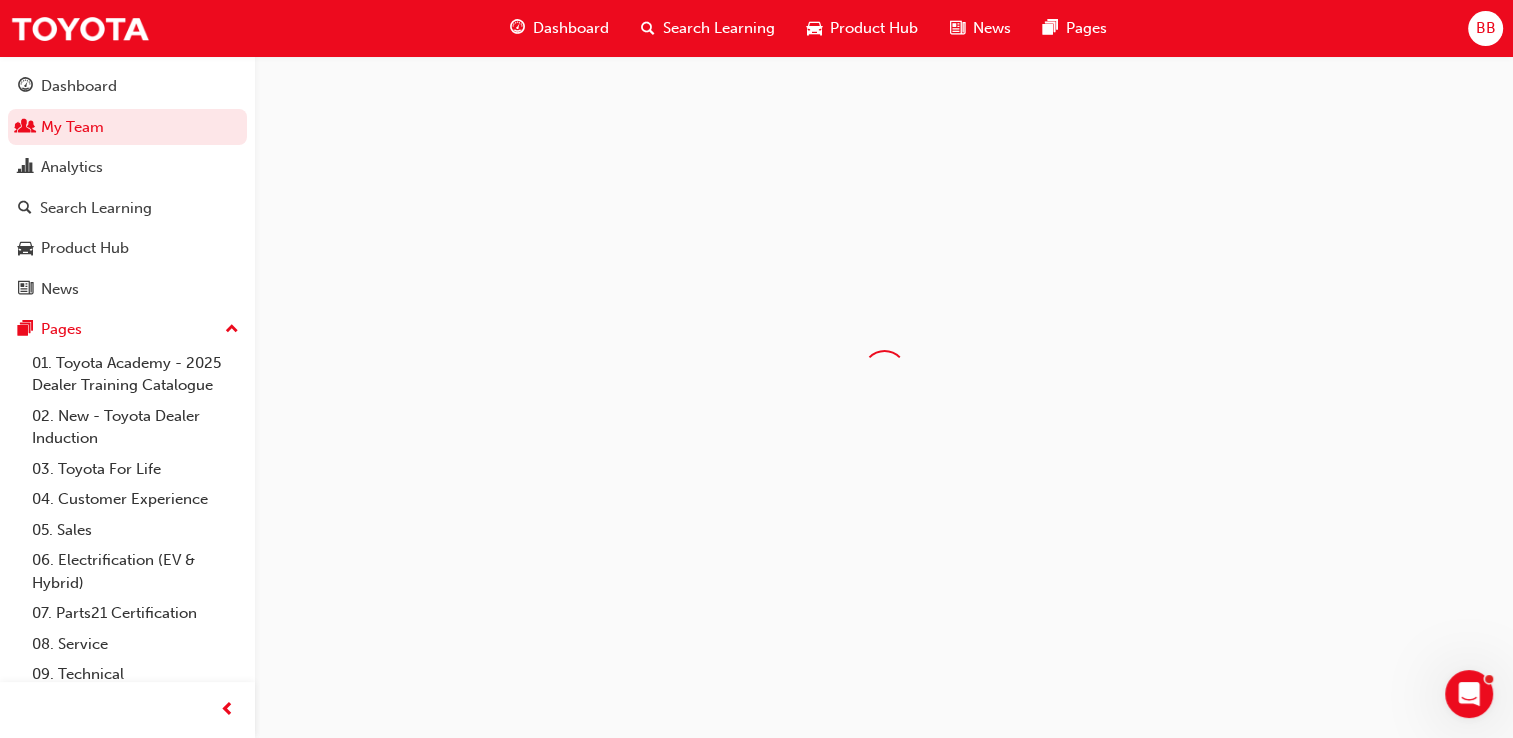scroll, scrollTop: 0, scrollLeft: 0, axis: both 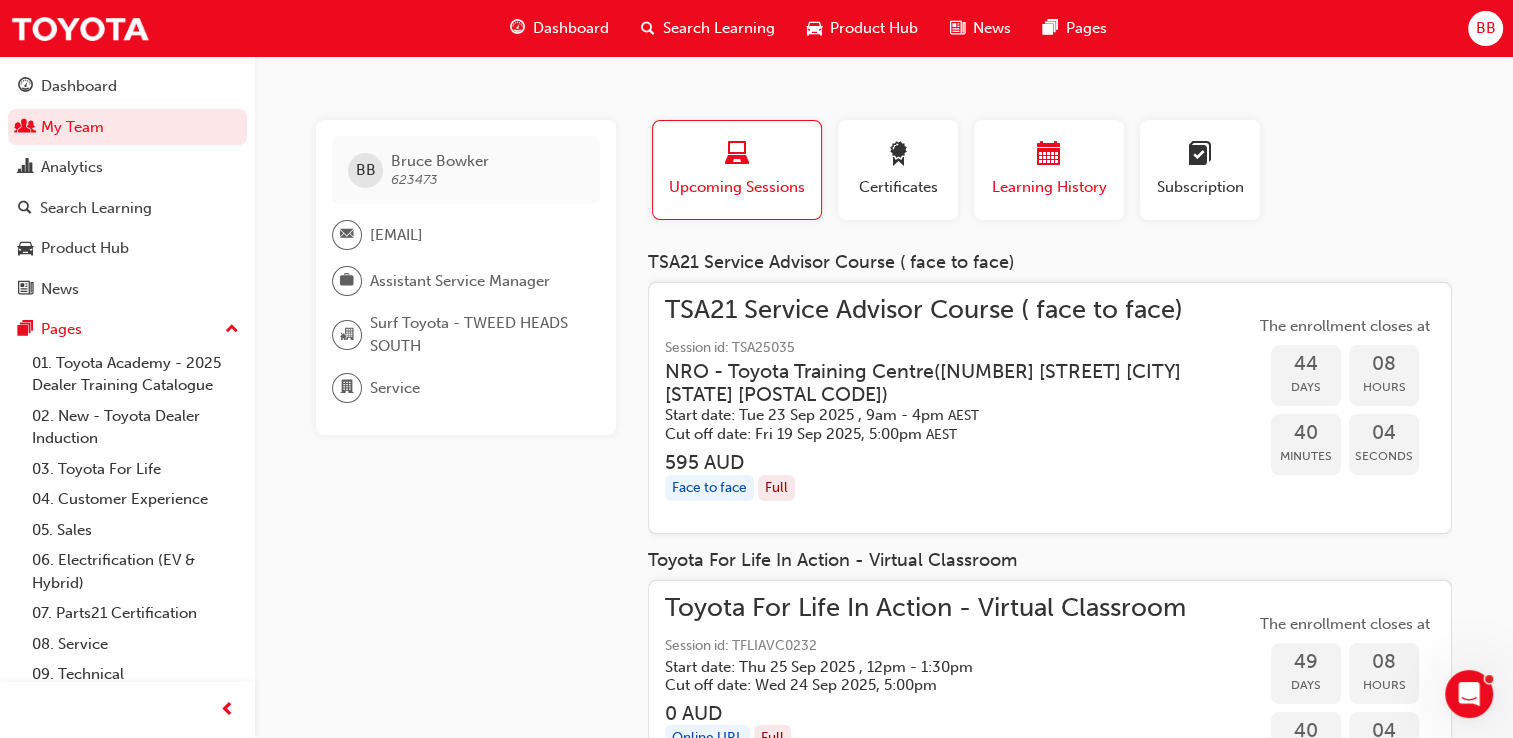 click at bounding box center (1049, 155) 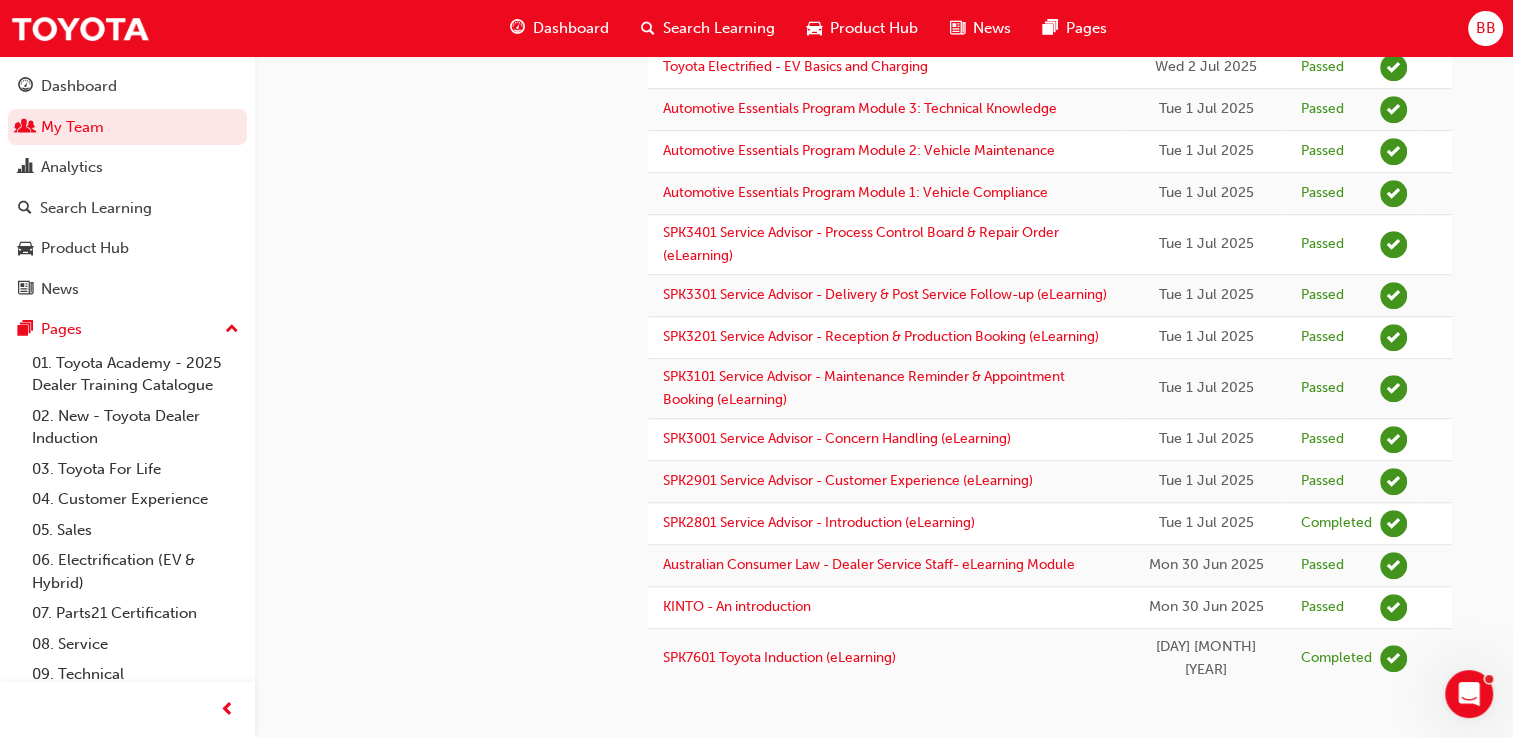 scroll, scrollTop: 1289, scrollLeft: 0, axis: vertical 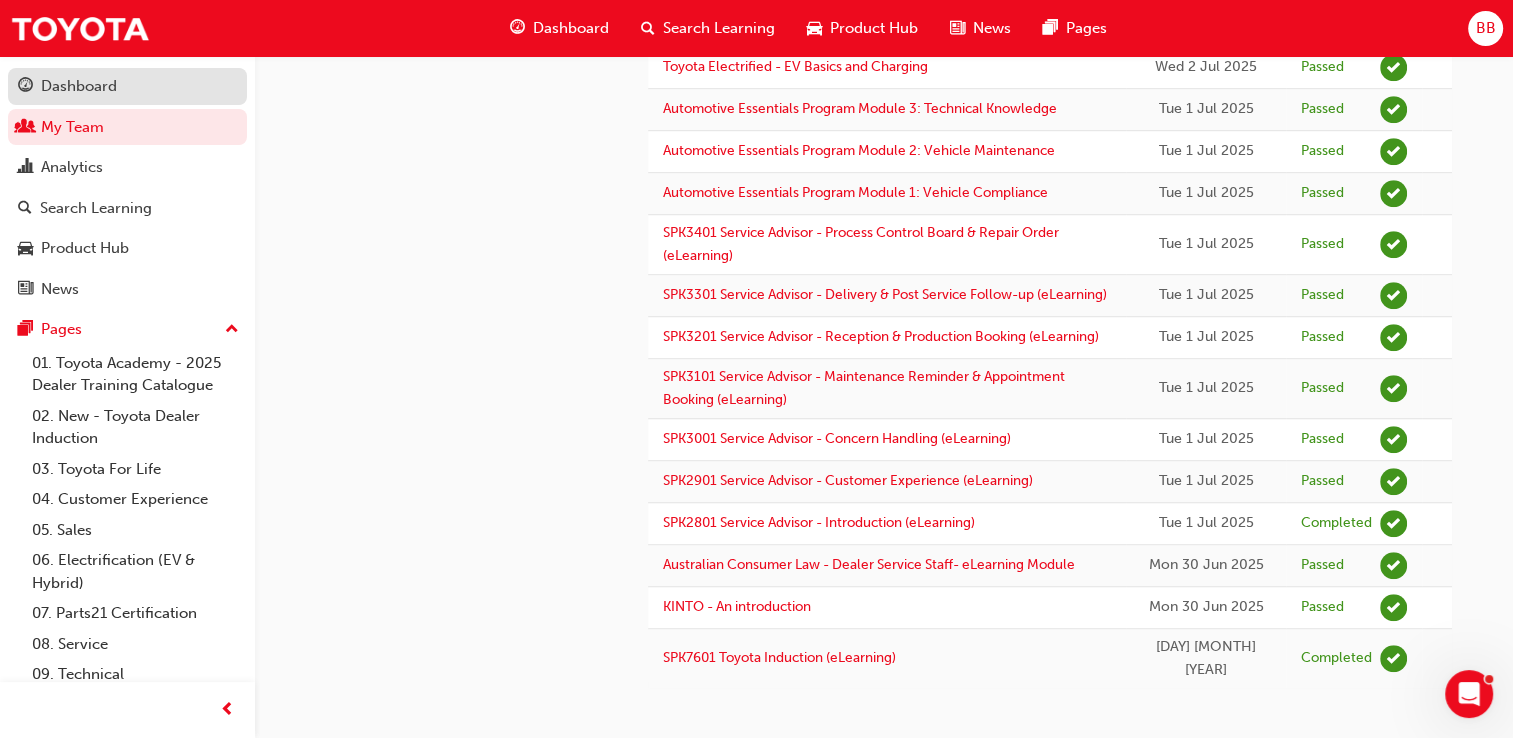 click on "Dashboard" at bounding box center [79, 86] 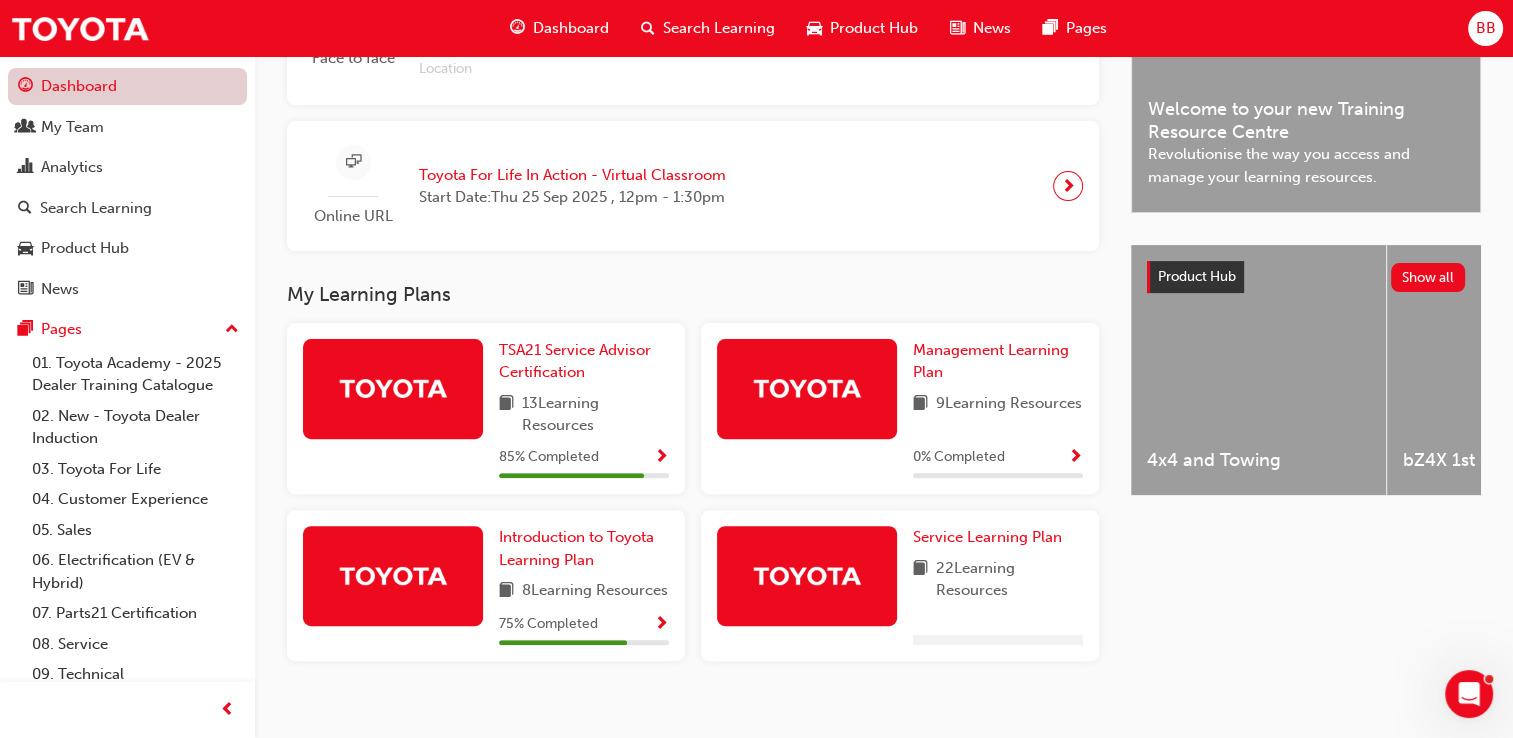scroll, scrollTop: 646, scrollLeft: 0, axis: vertical 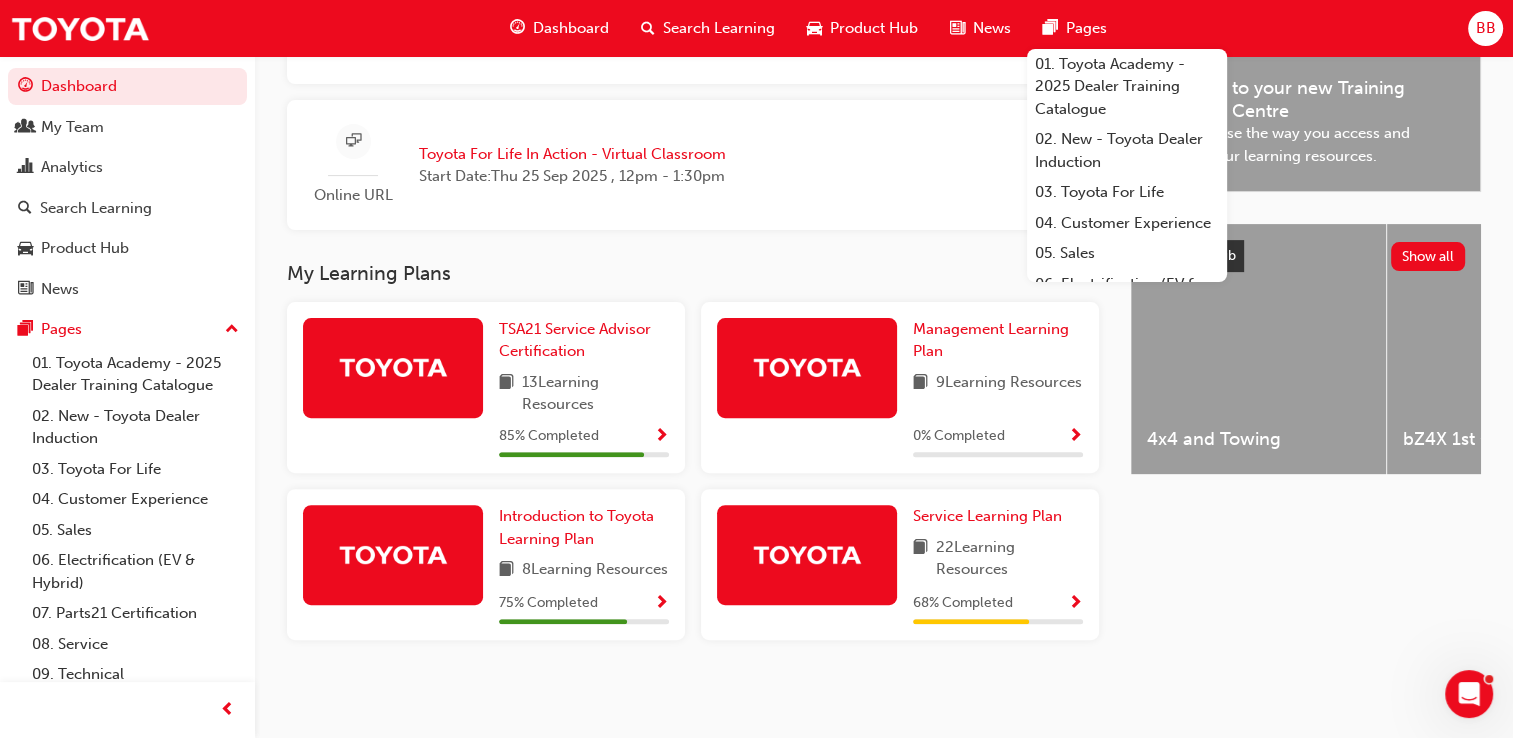 click on "BB" at bounding box center (1485, 28) 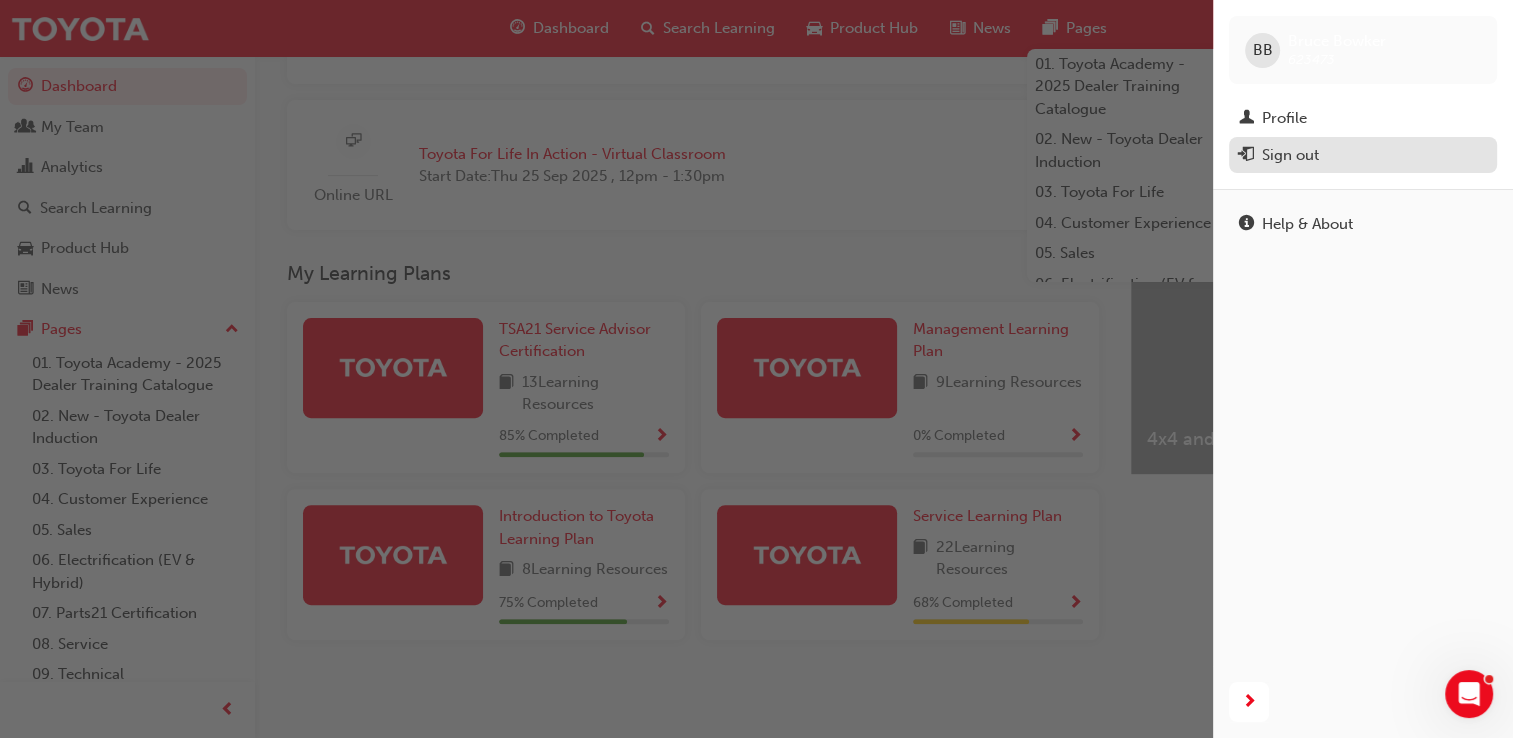 click on "Sign out" at bounding box center (1290, 155) 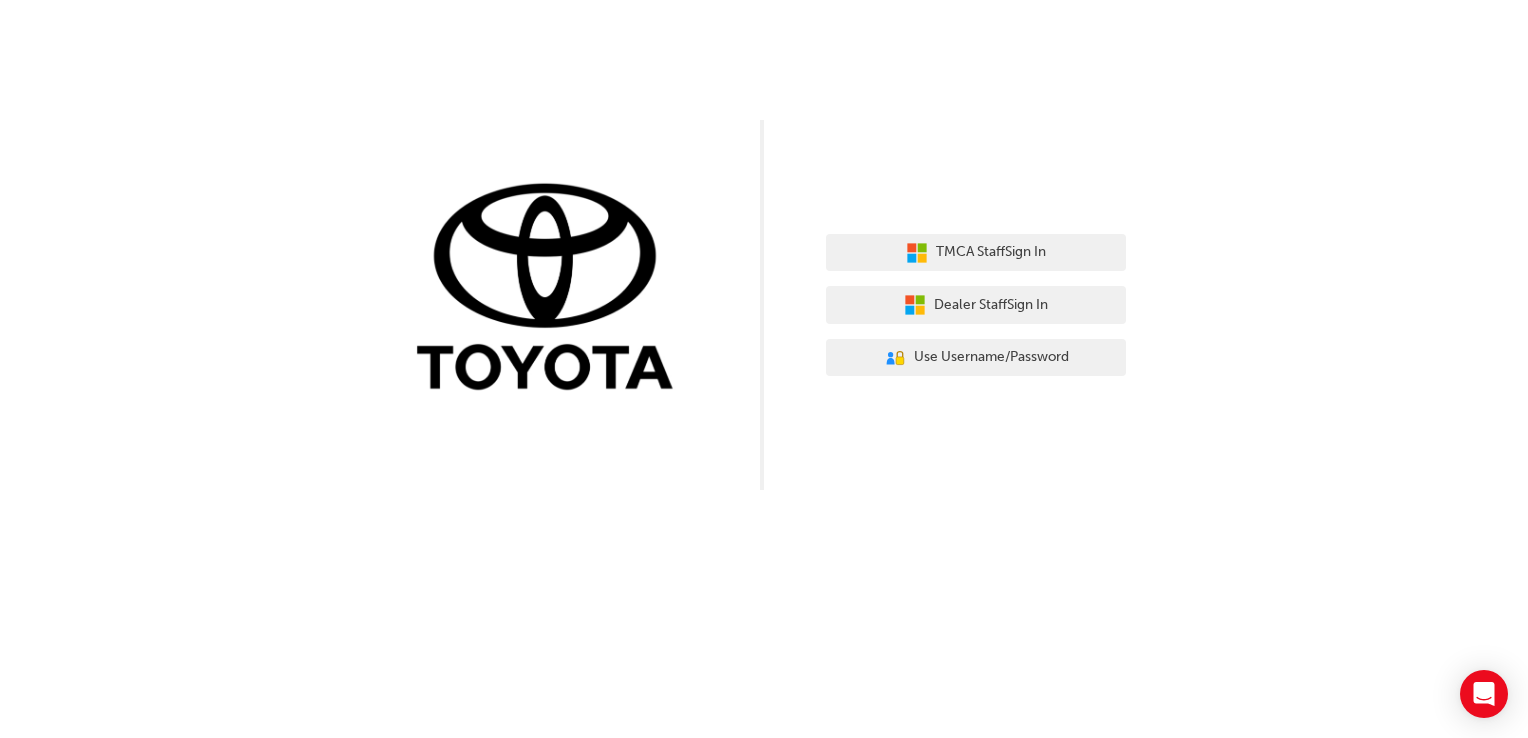 scroll, scrollTop: 0, scrollLeft: 0, axis: both 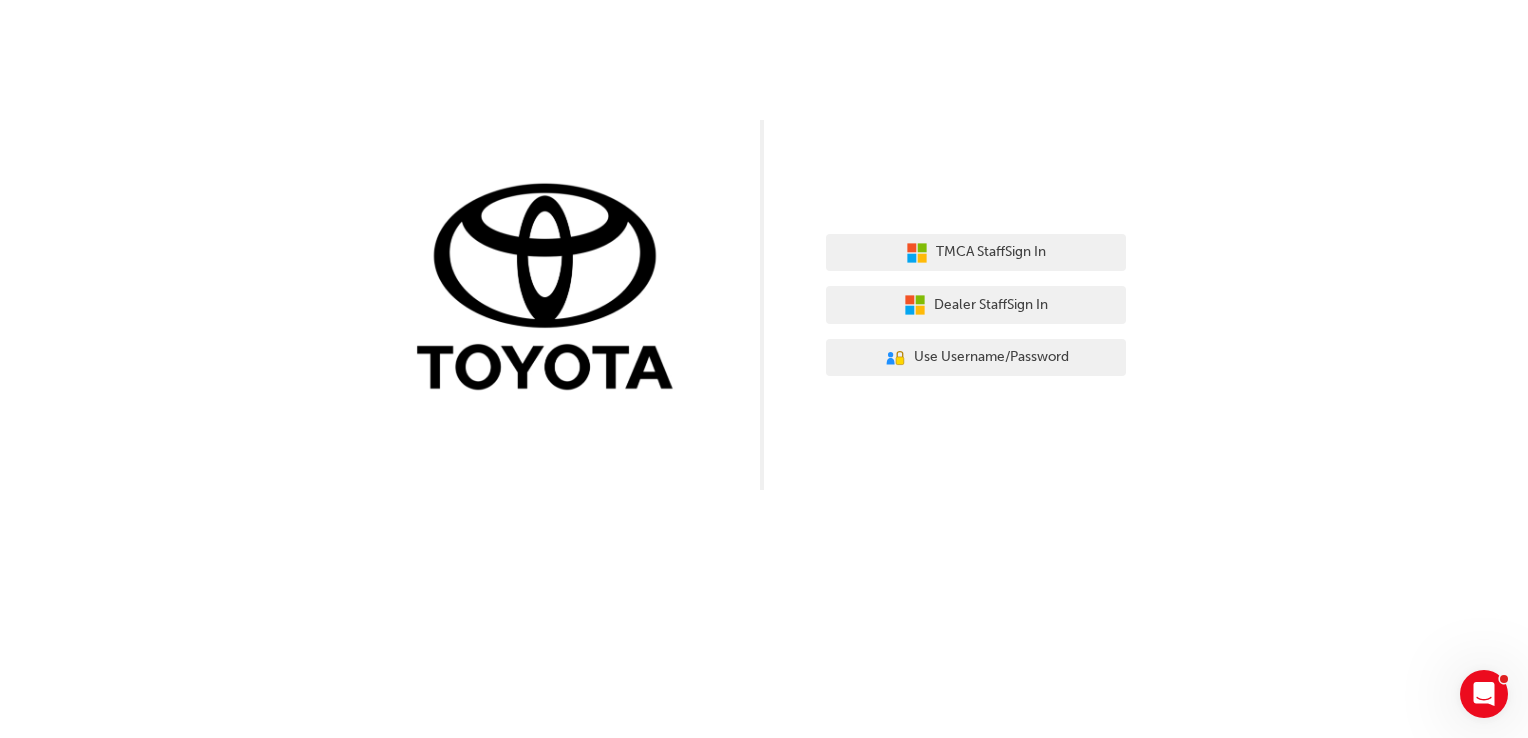 click on "TMCA Staff  Sign In Dealer Staff  Sign In User Authentication Icon - Blue Person, Gold Lock     Use Username/Password" at bounding box center (764, 245) 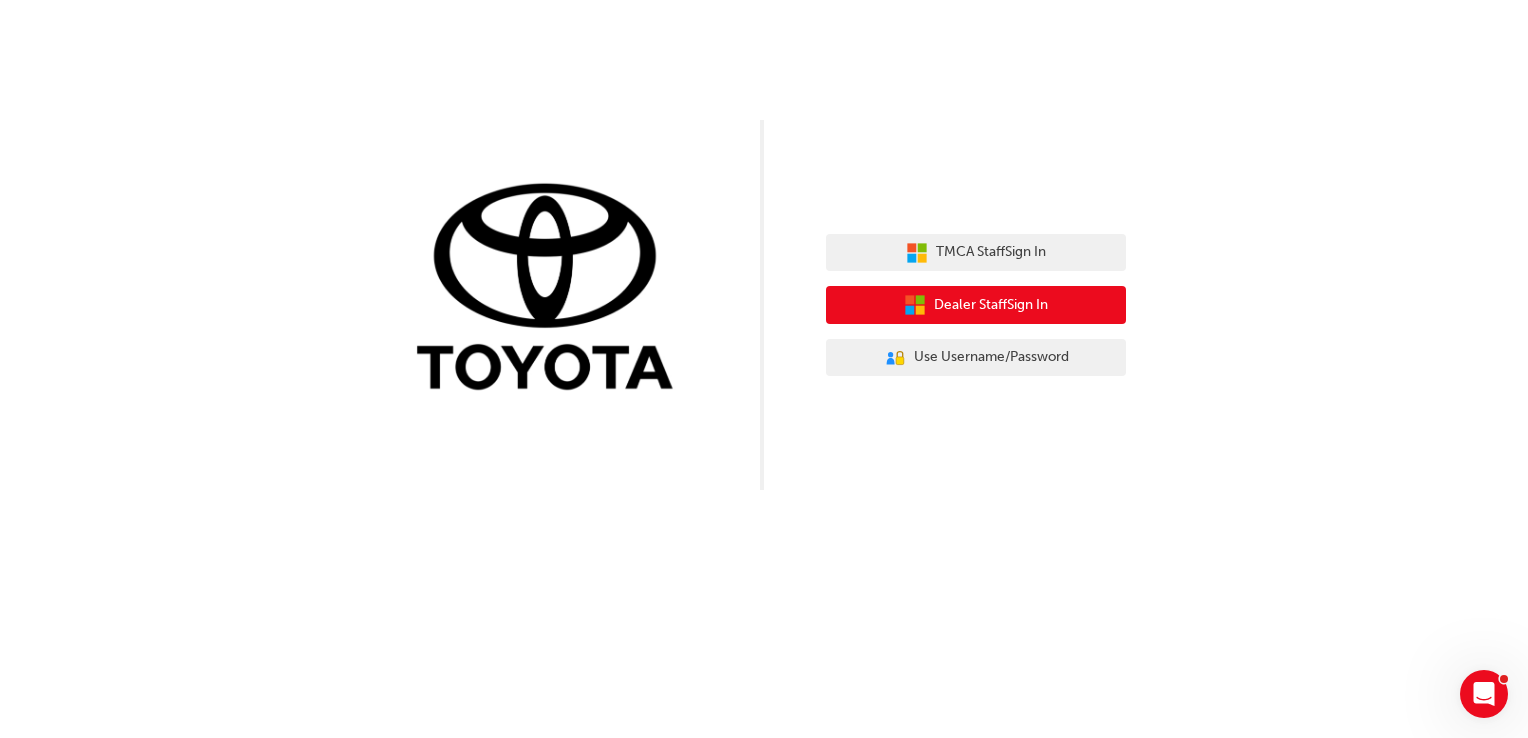 click on "Dealer Staff  Sign In" at bounding box center (991, 305) 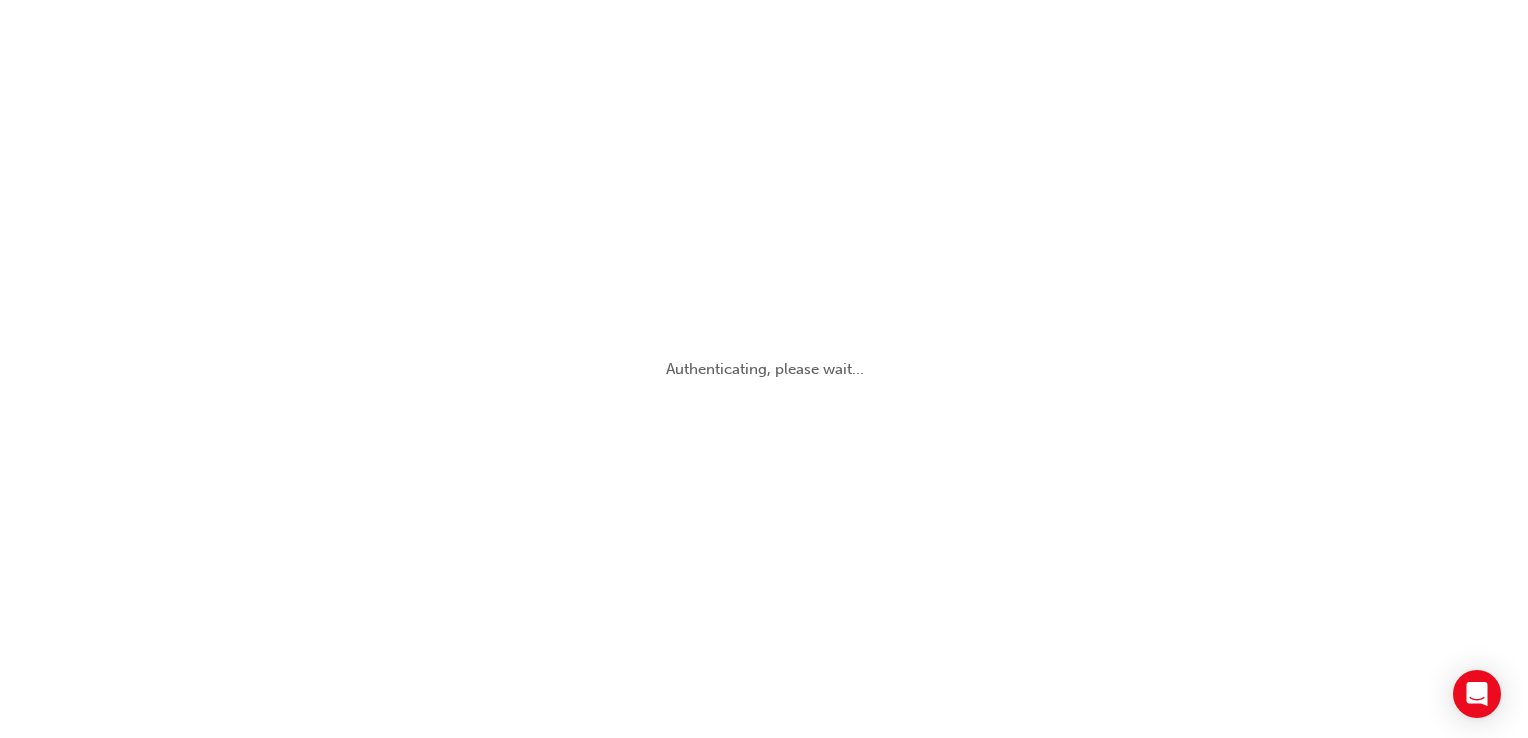 scroll, scrollTop: 0, scrollLeft: 0, axis: both 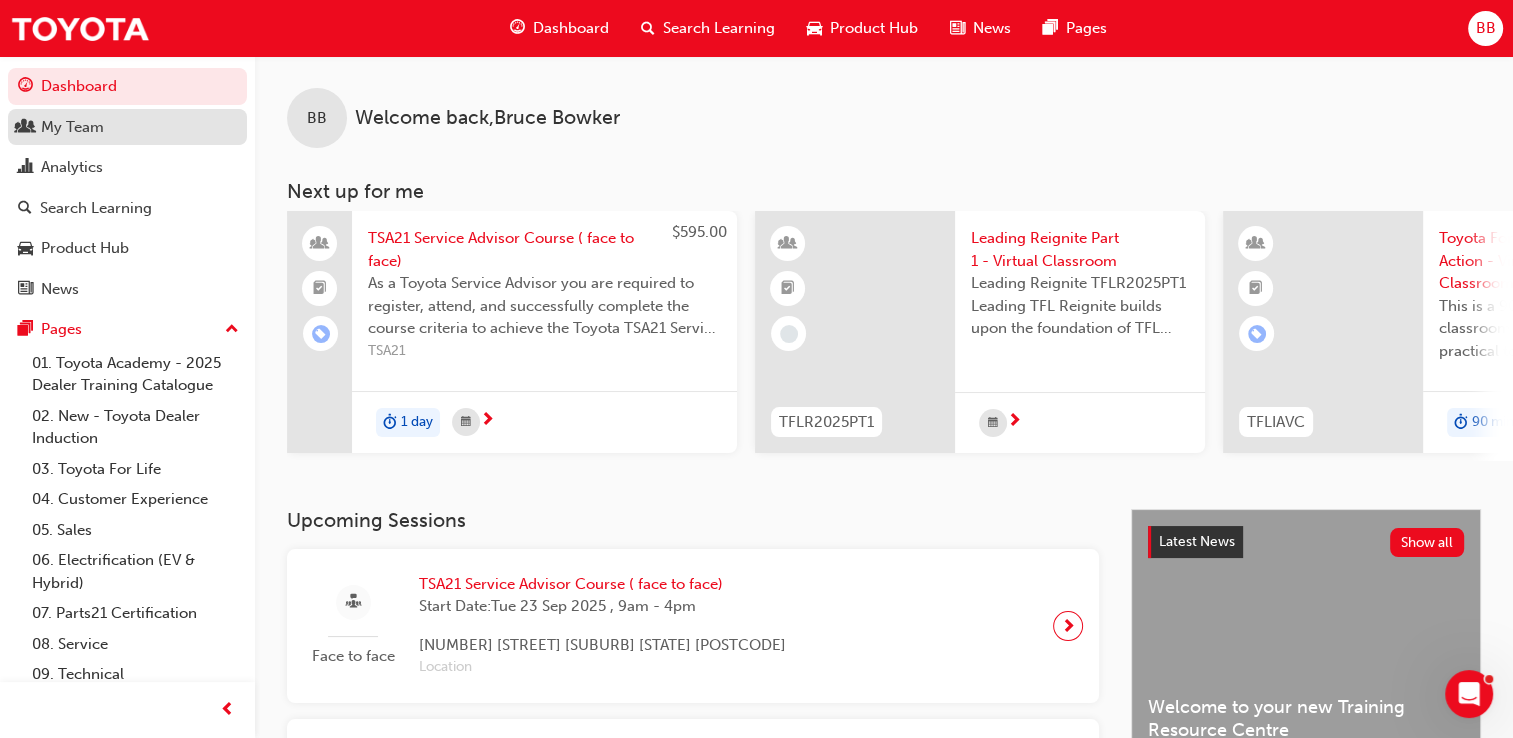 click on "My Team" at bounding box center [72, 127] 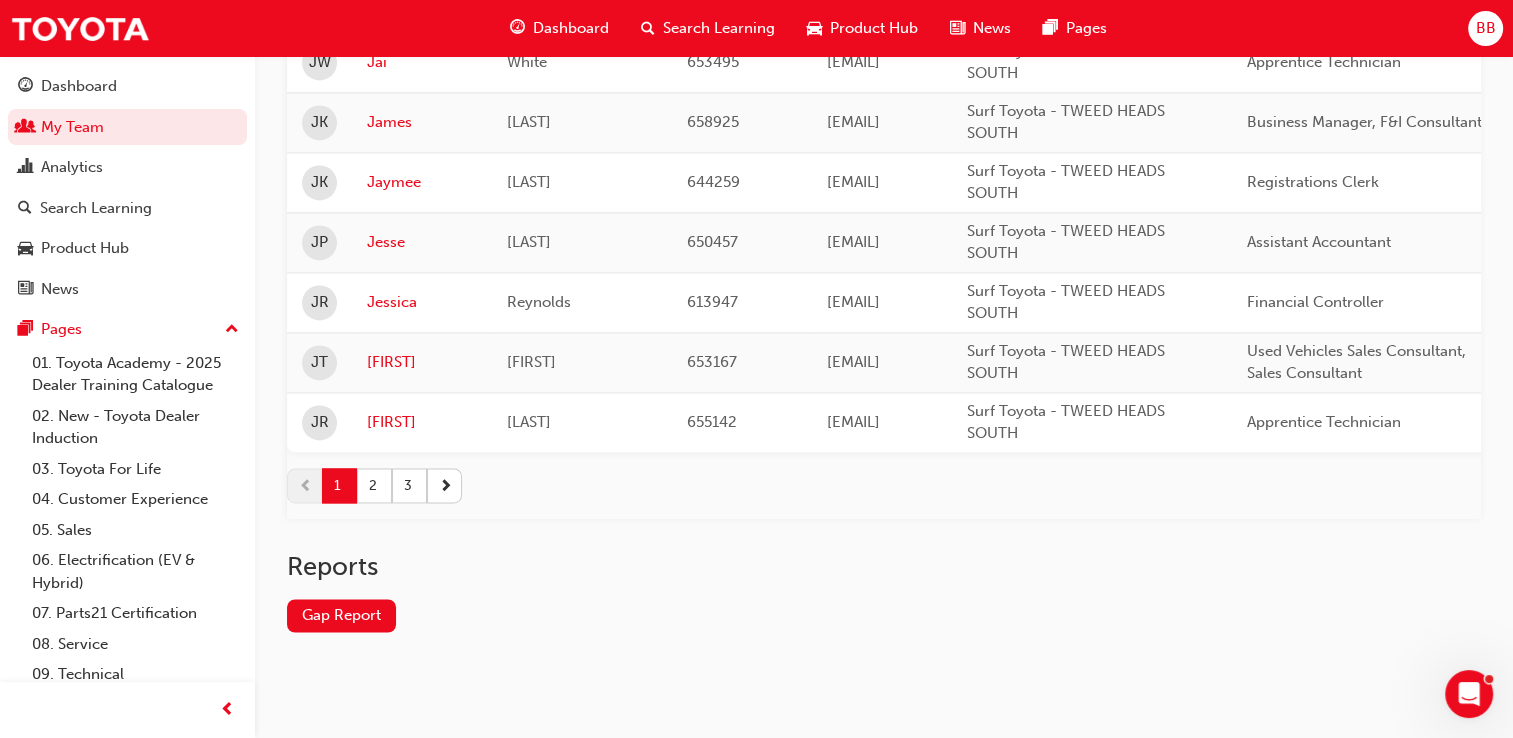 scroll, scrollTop: 2945, scrollLeft: 0, axis: vertical 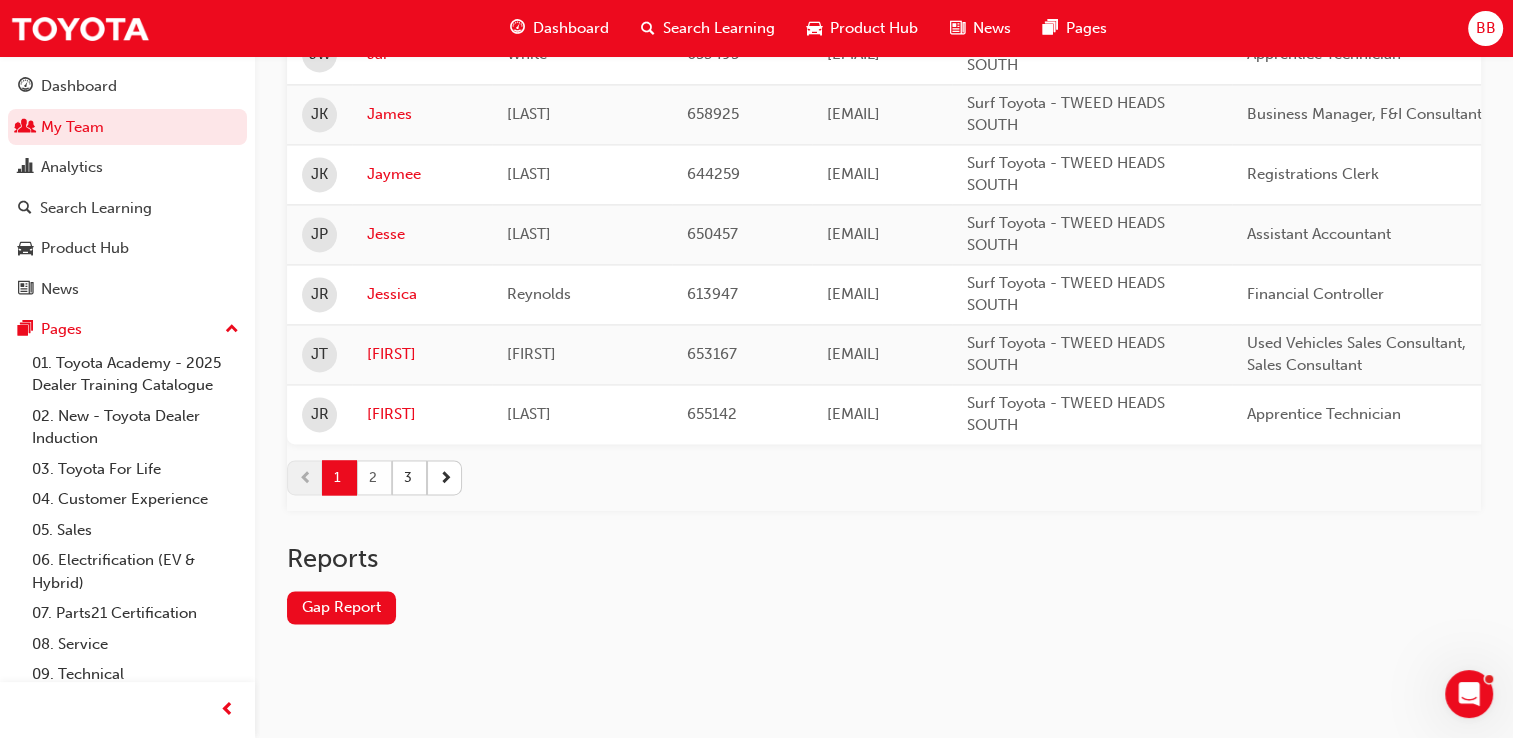 click on "2" at bounding box center (374, 477) 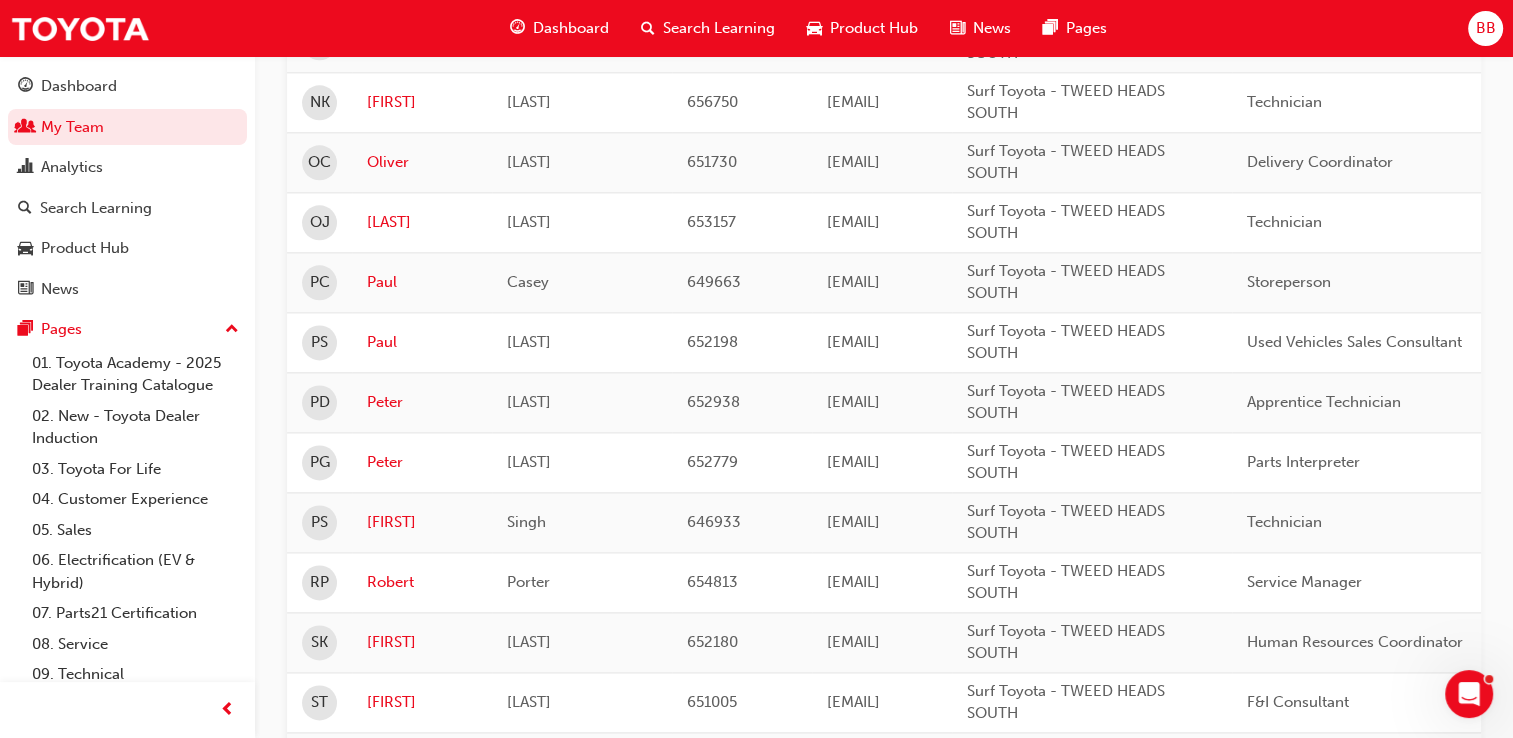 scroll, scrollTop: 2438, scrollLeft: 0, axis: vertical 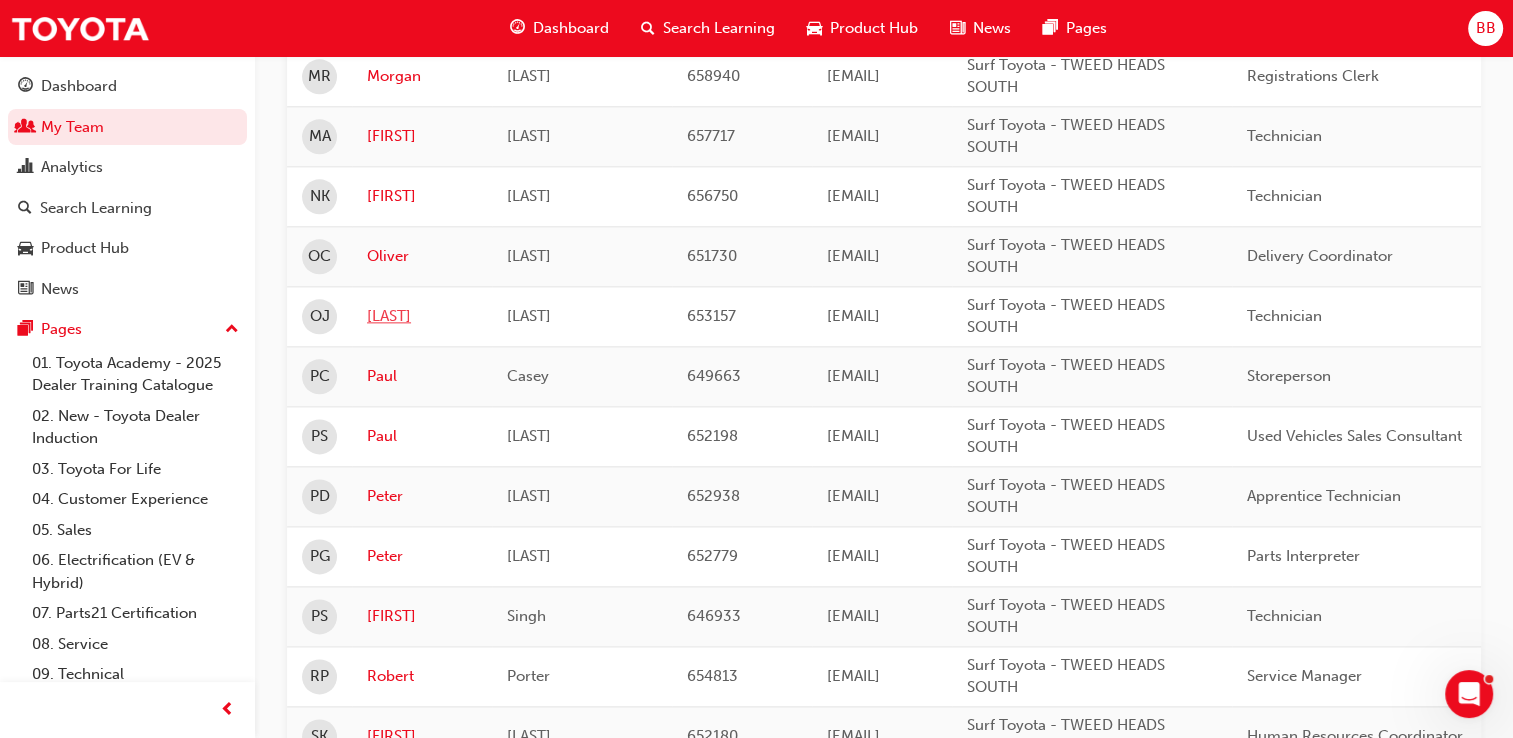 click on "Osman" at bounding box center (422, 316) 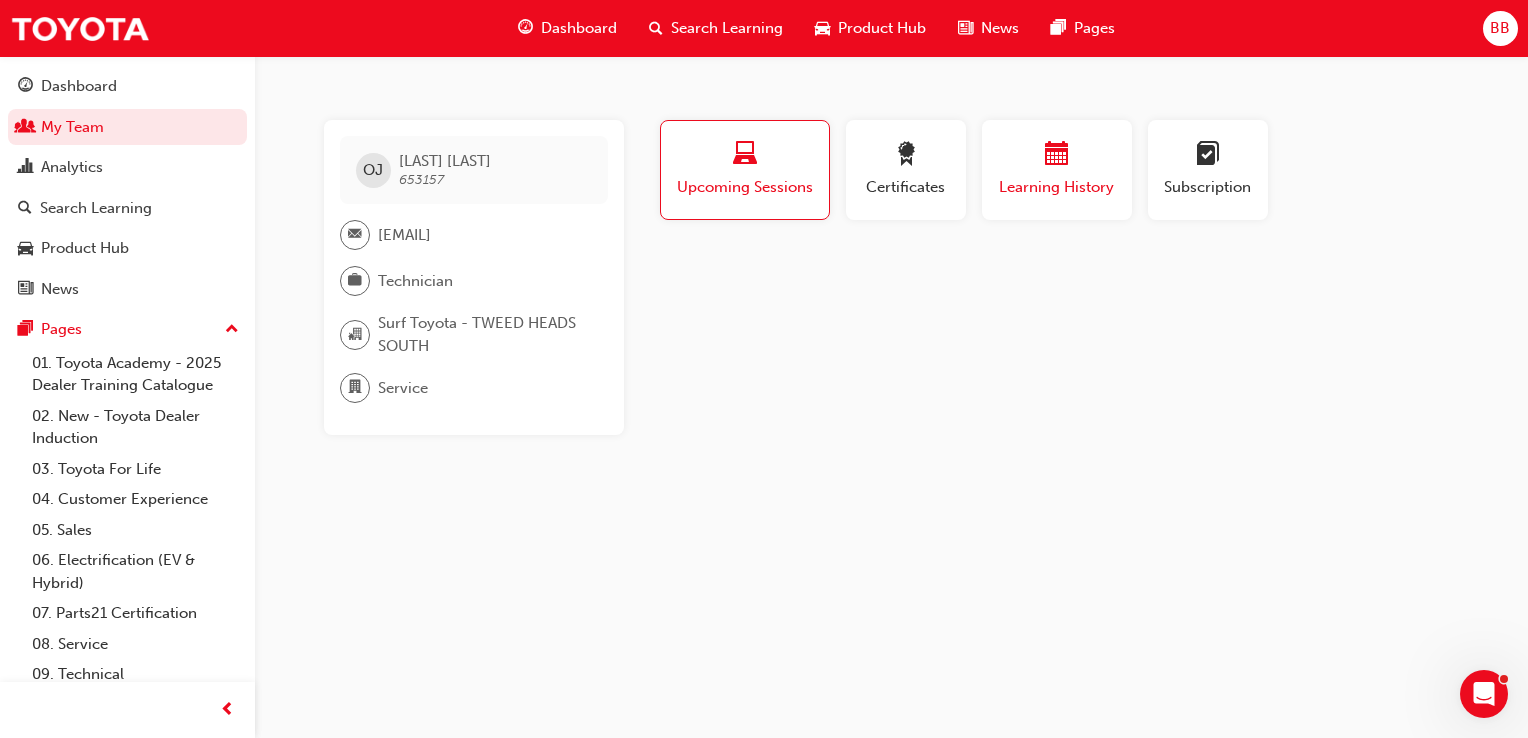 click at bounding box center (1057, 155) 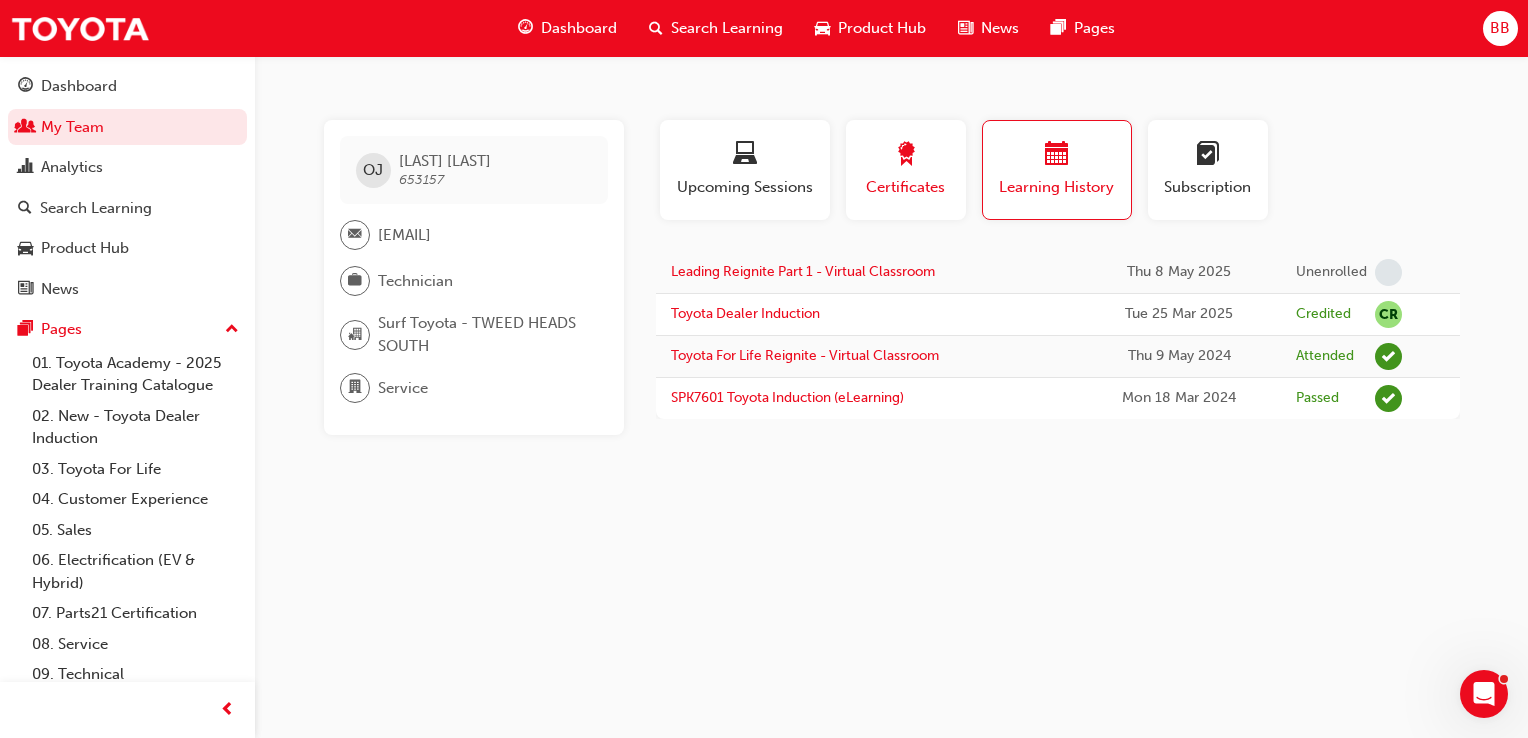 click at bounding box center [906, 157] 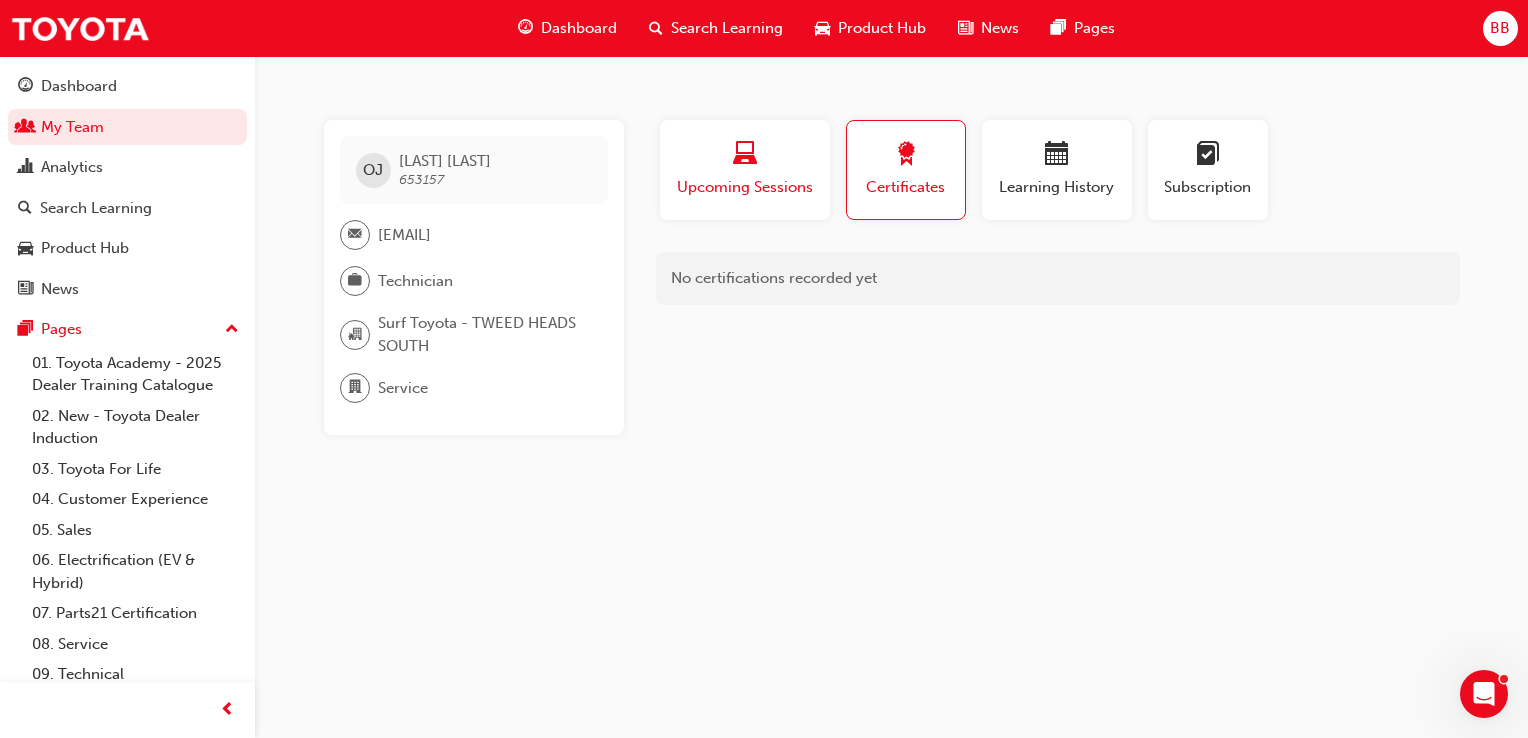 click at bounding box center [745, 157] 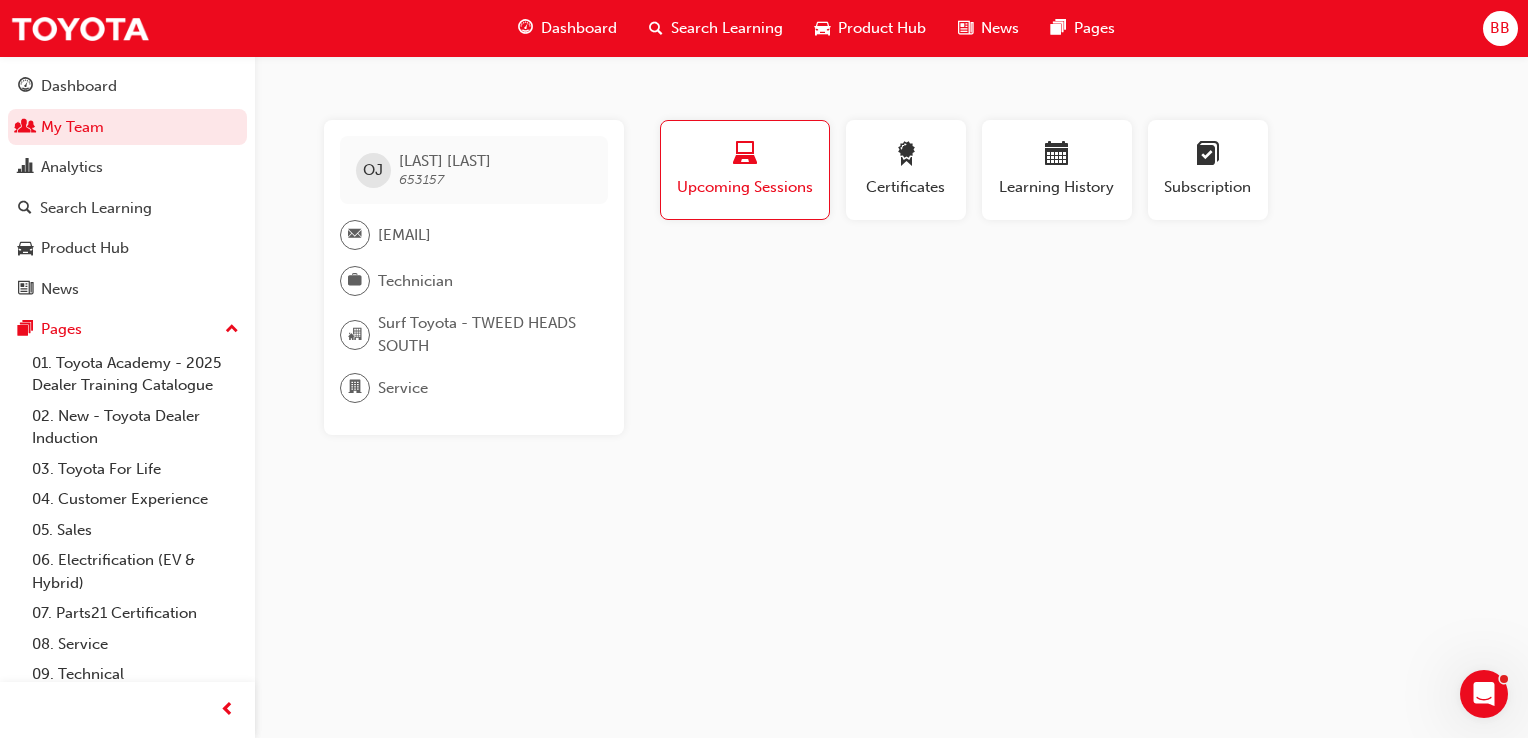 click at bounding box center (745, 157) 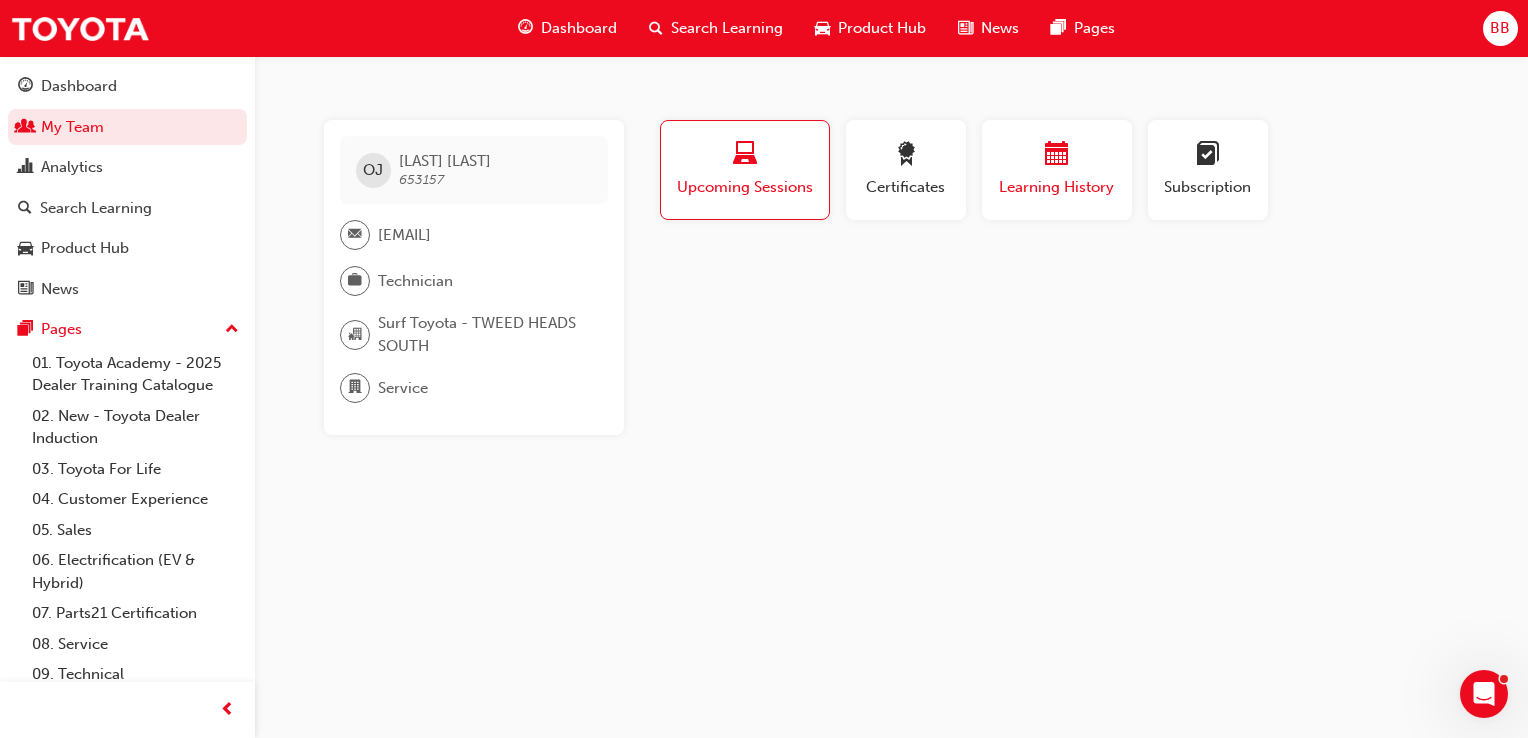 click at bounding box center (1057, 155) 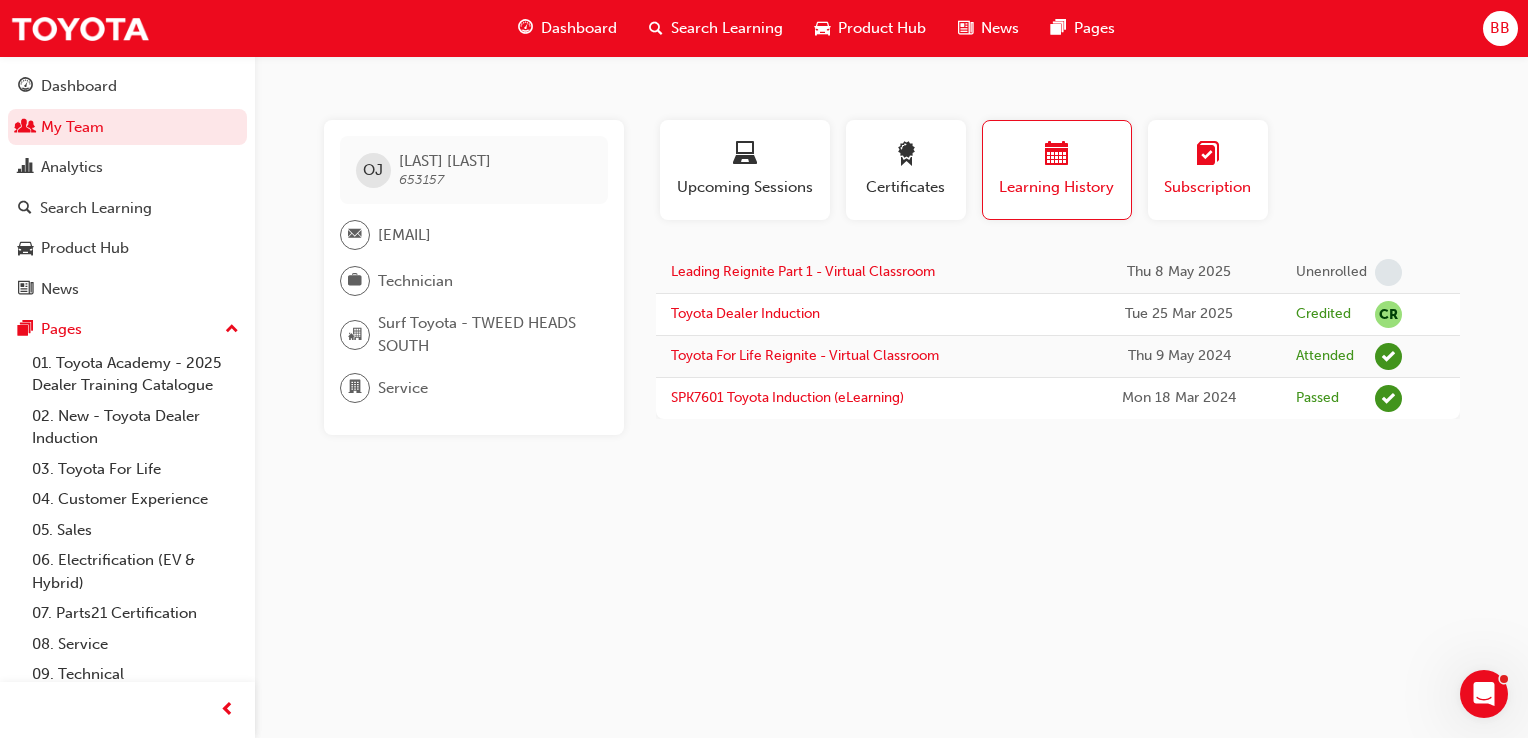 click at bounding box center (1208, 157) 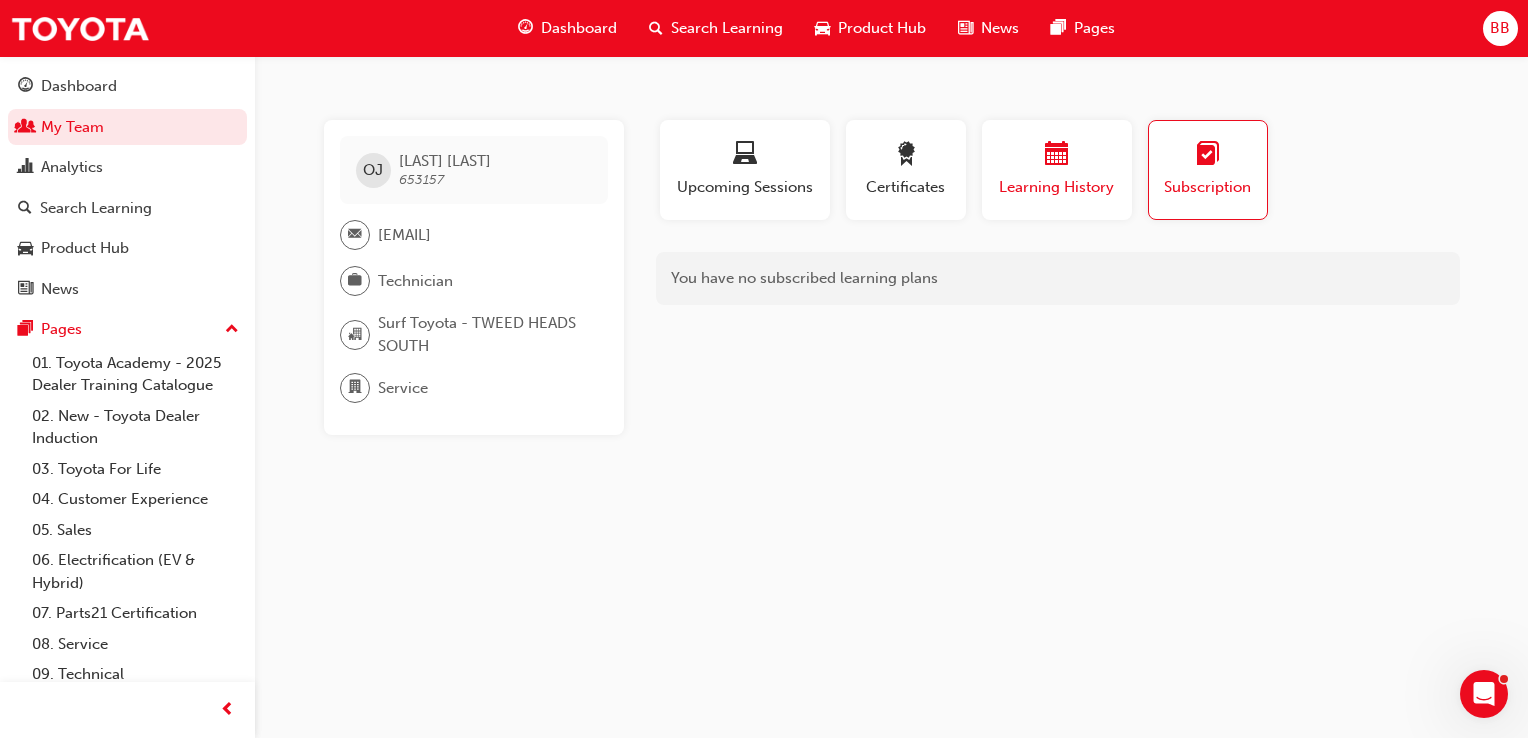 click at bounding box center (1057, 157) 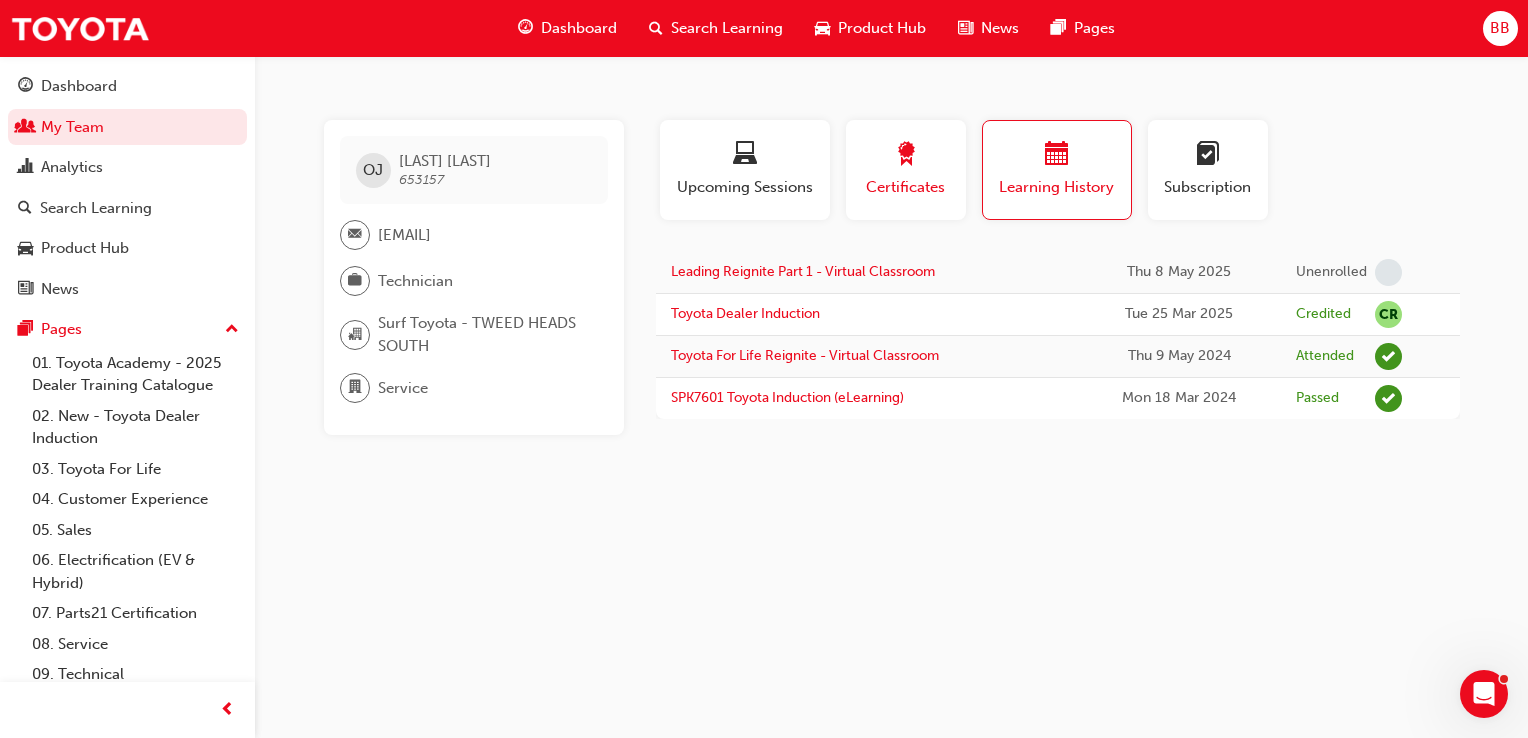 click at bounding box center (906, 155) 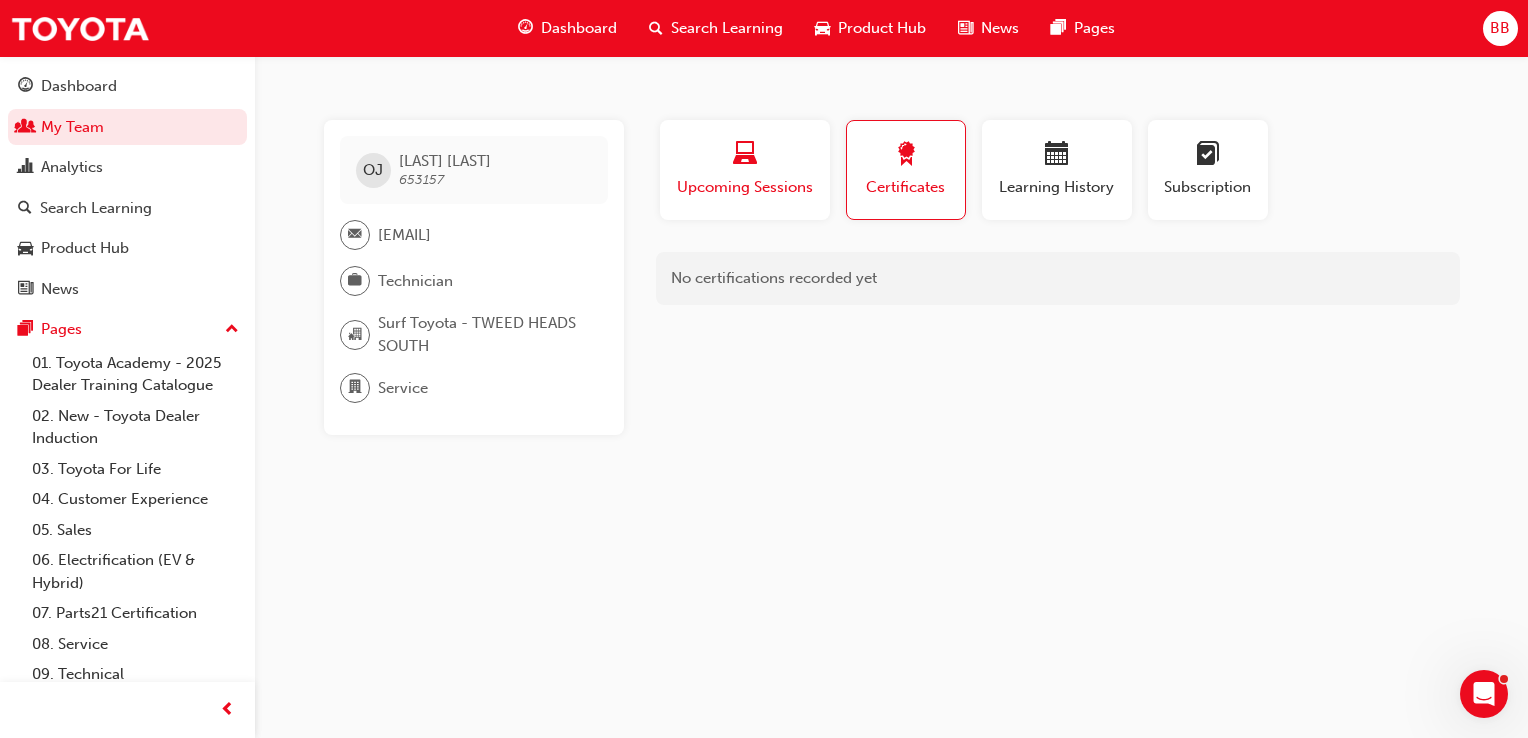 click at bounding box center [745, 155] 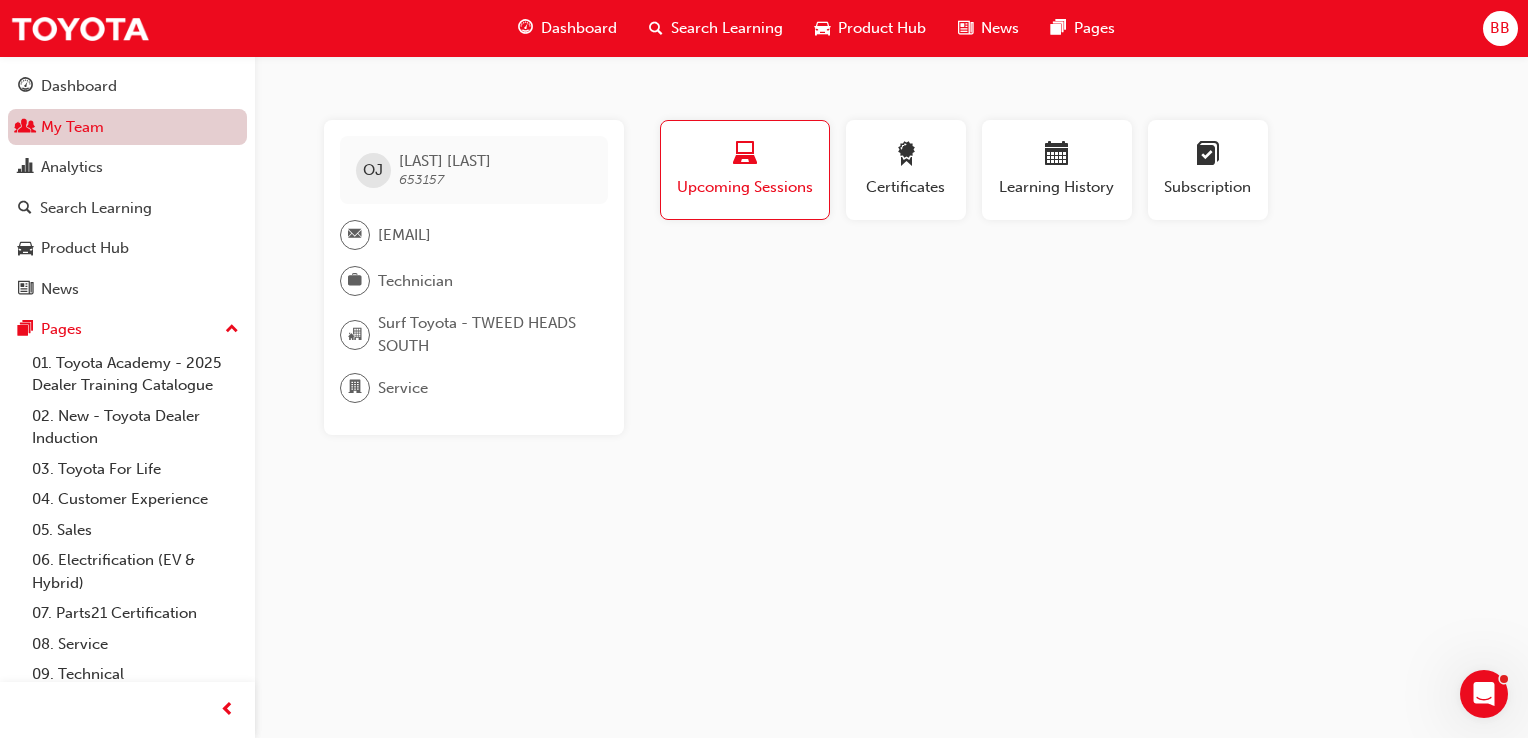 click on "My Team" at bounding box center (127, 127) 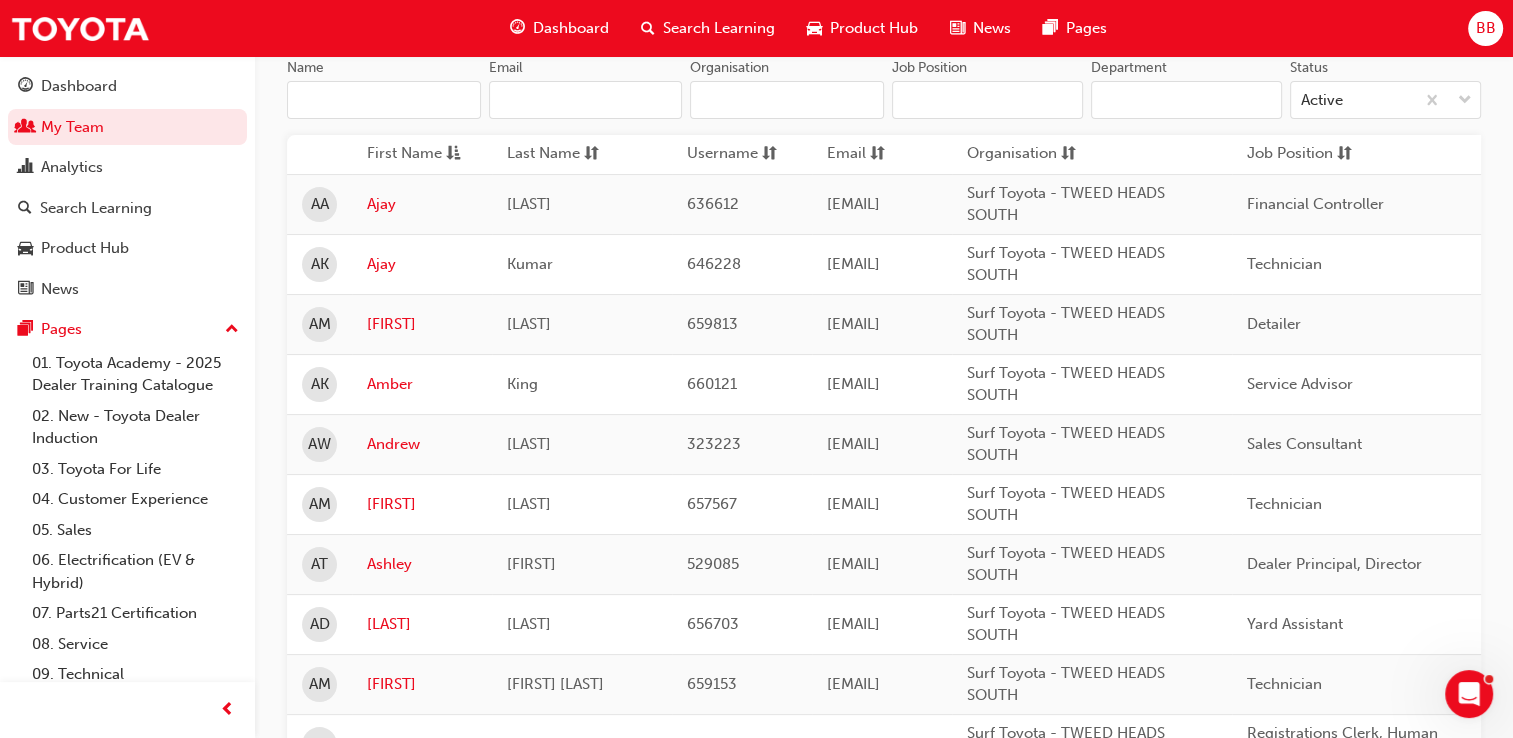 scroll, scrollTop: 240, scrollLeft: 0, axis: vertical 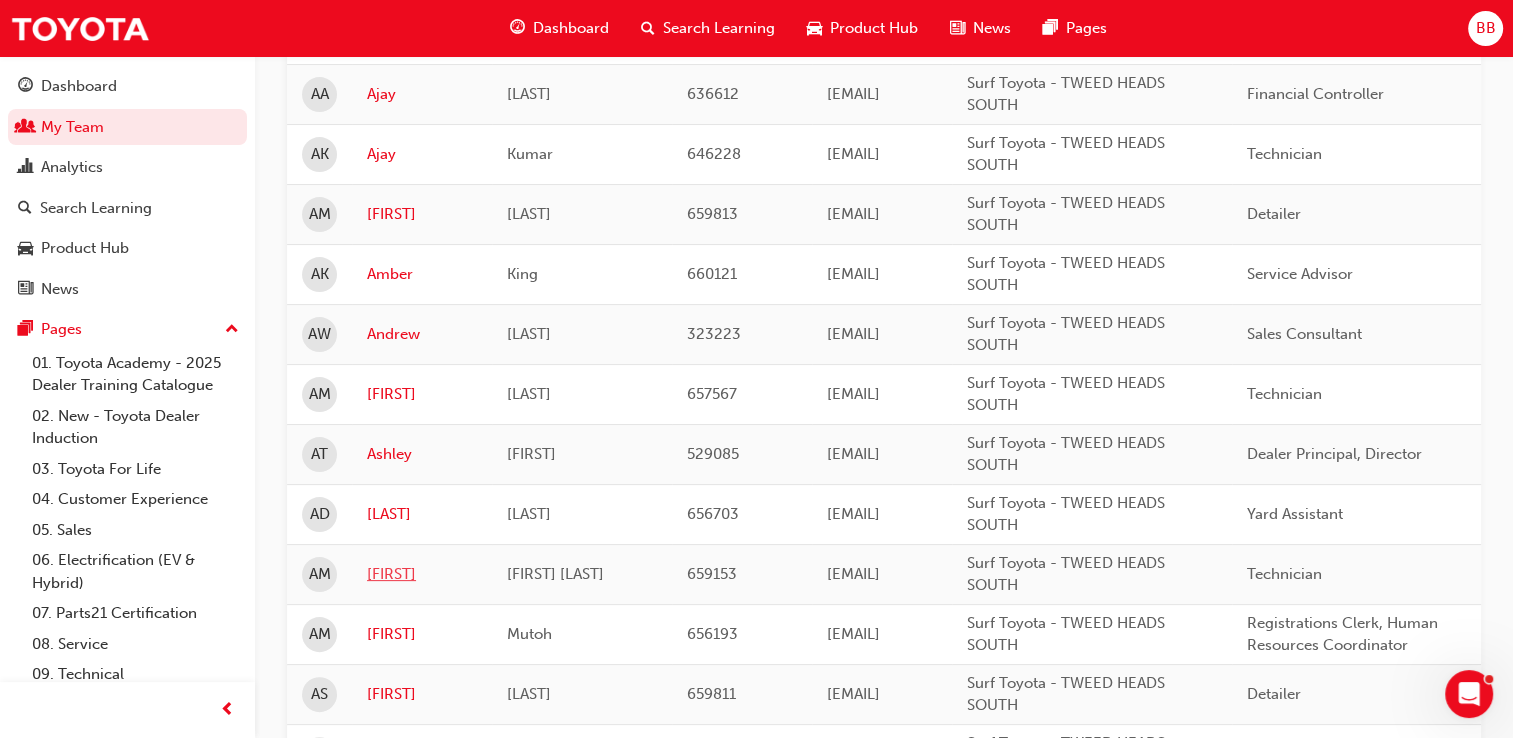 click on "[LAST]" at bounding box center (422, 574) 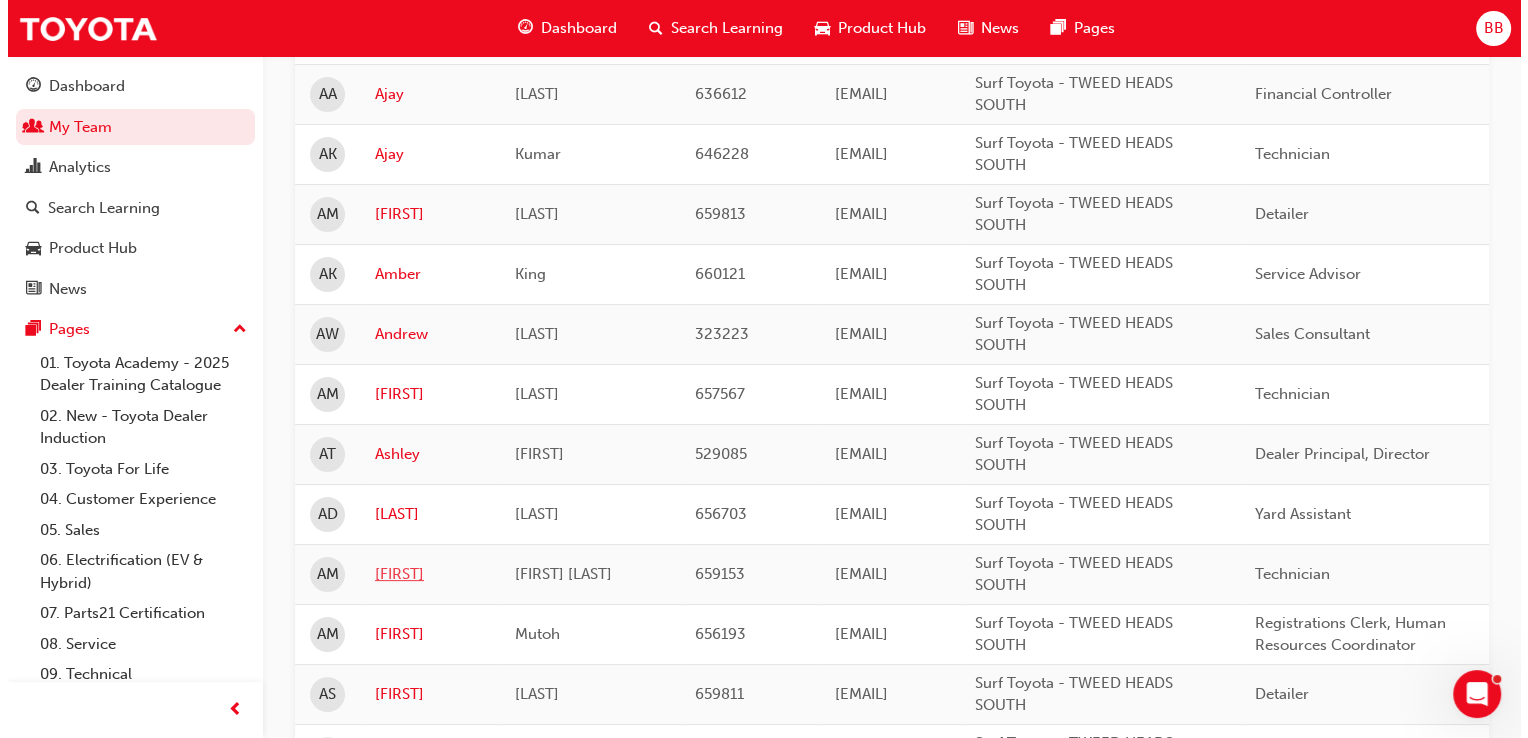 scroll, scrollTop: 0, scrollLeft: 0, axis: both 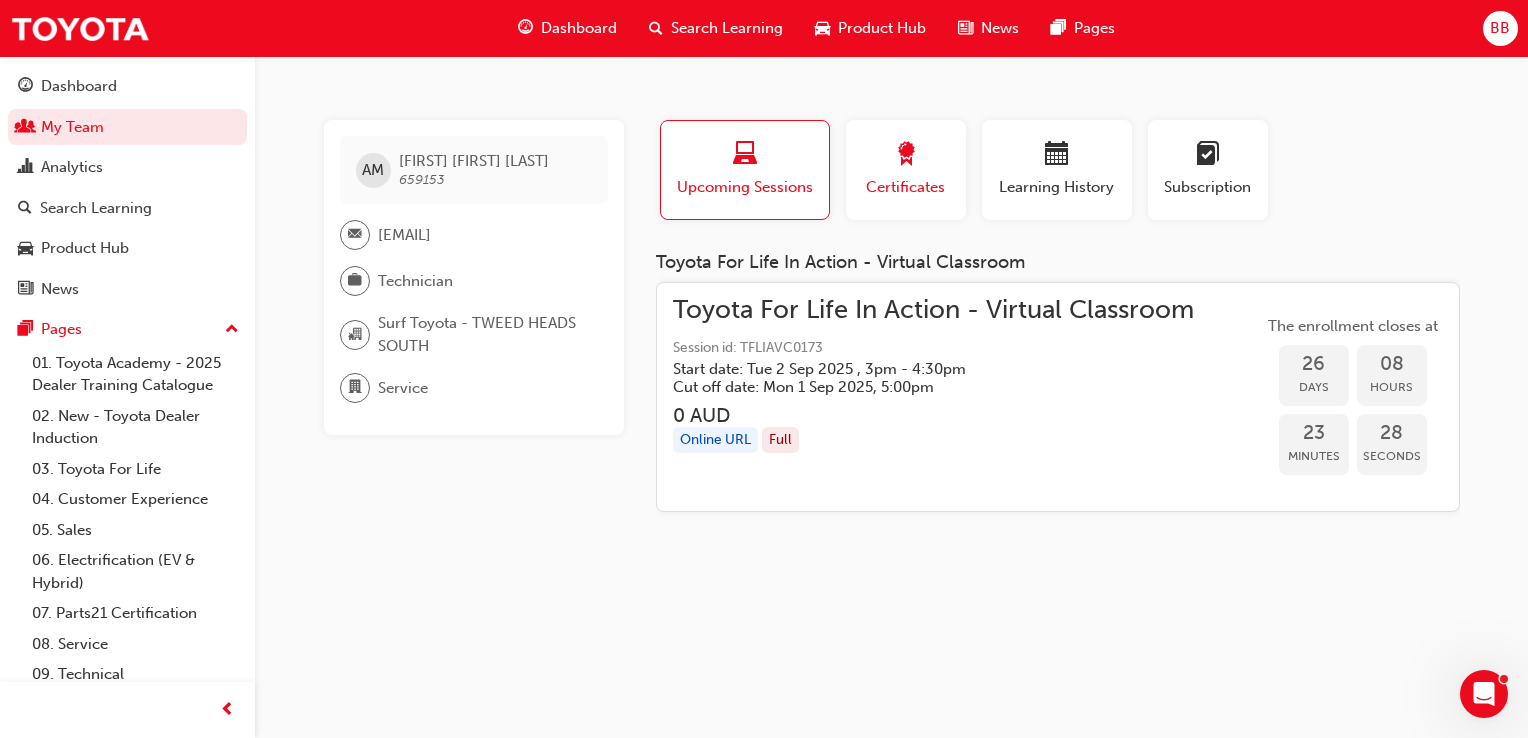 click at bounding box center (906, 155) 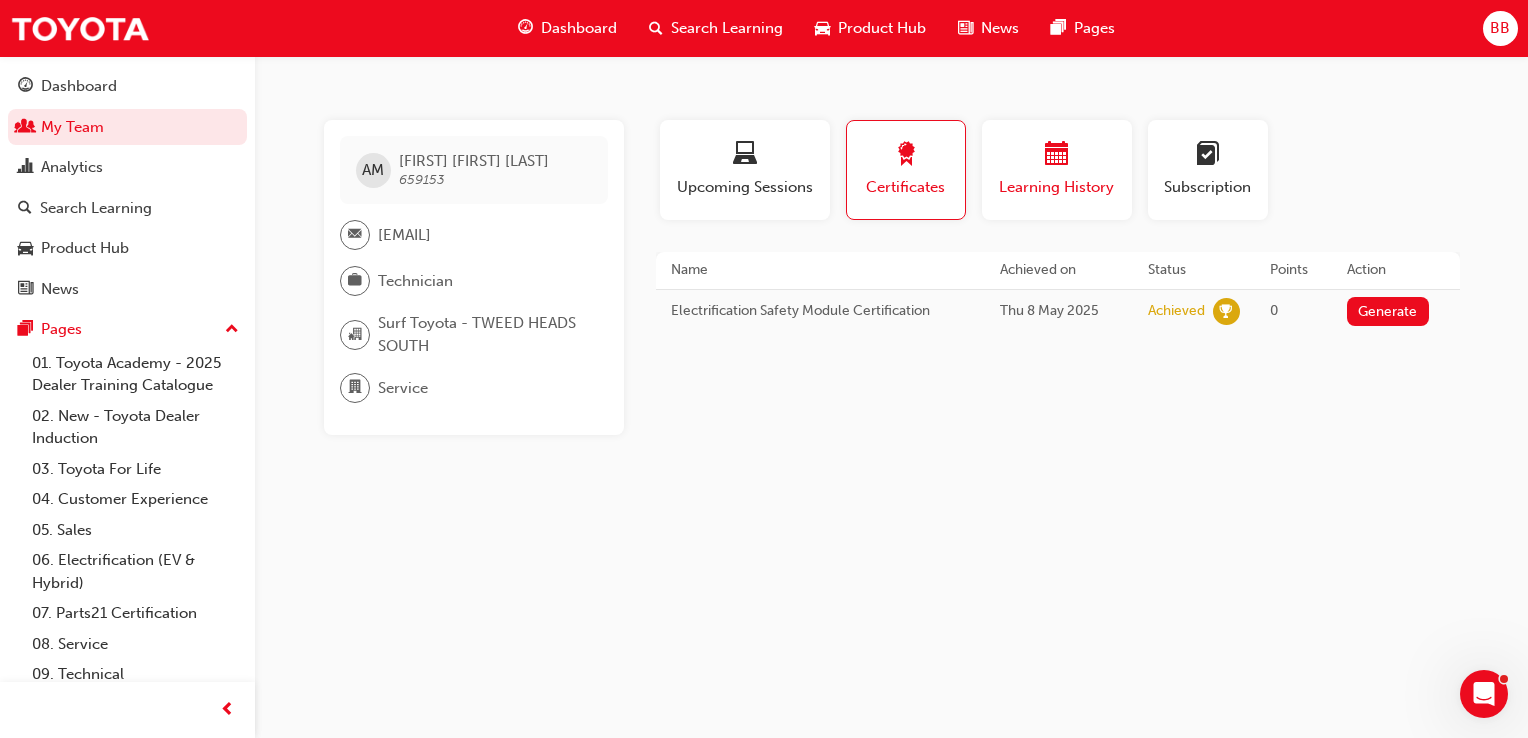 click at bounding box center (1057, 155) 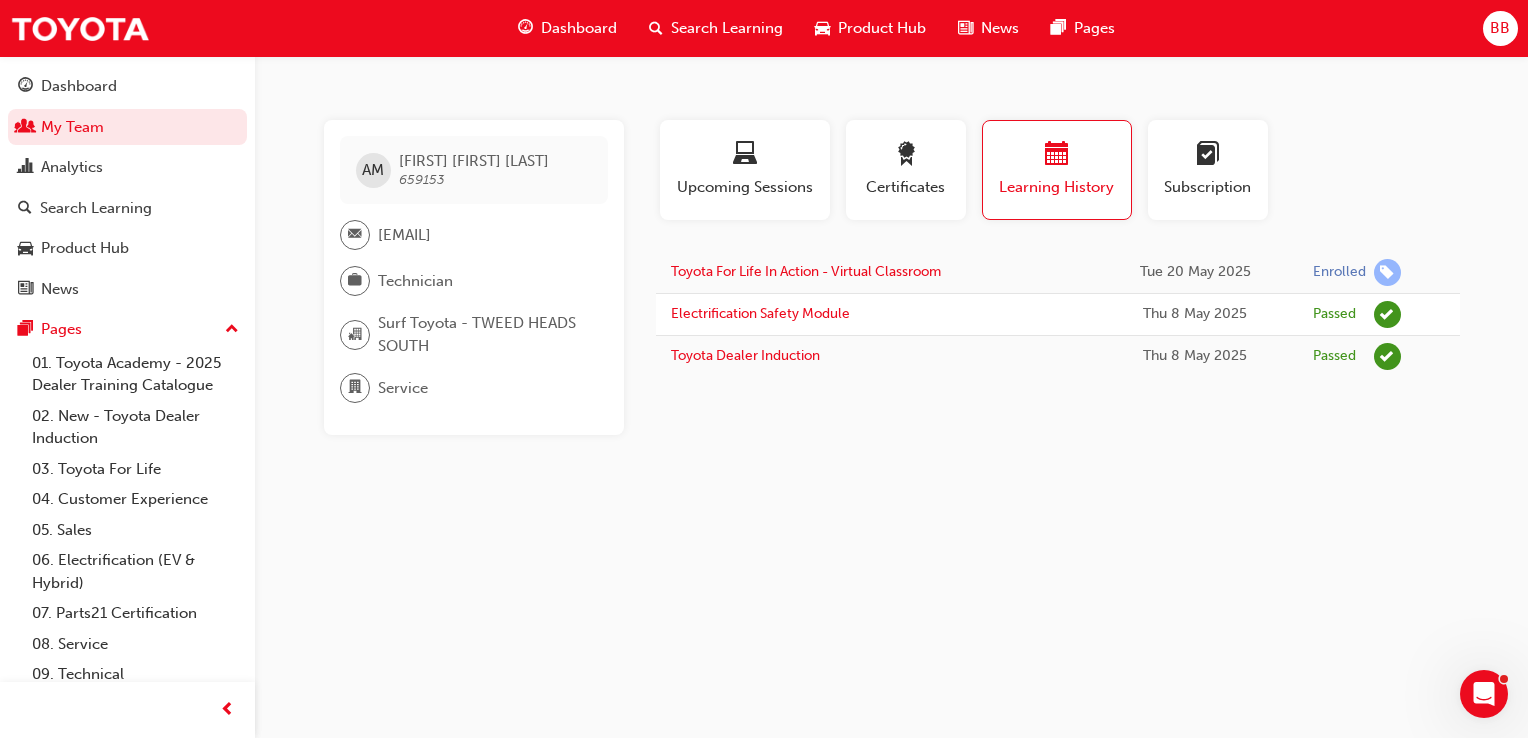 click on "BB" at bounding box center (1500, 28) 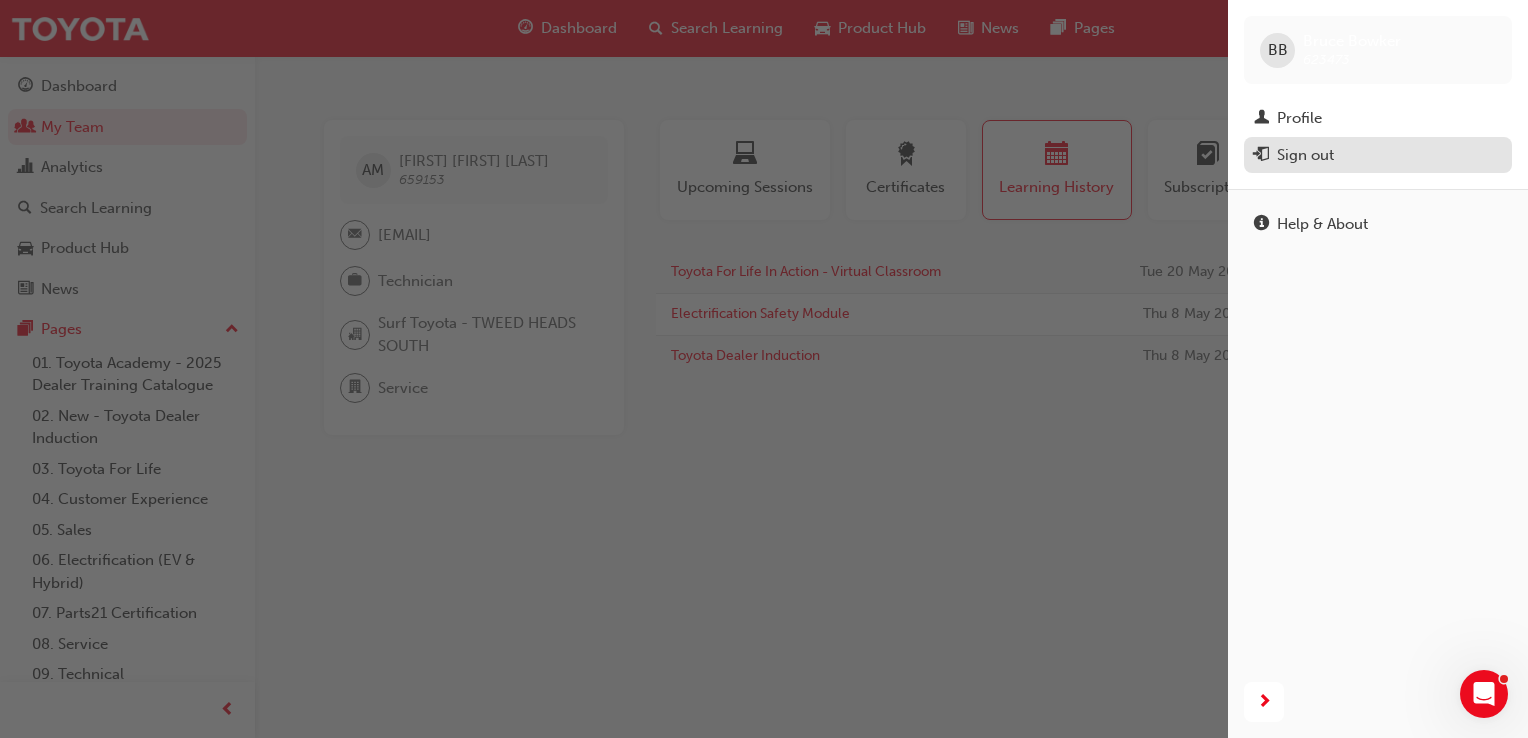 click on "Sign out" at bounding box center (1305, 155) 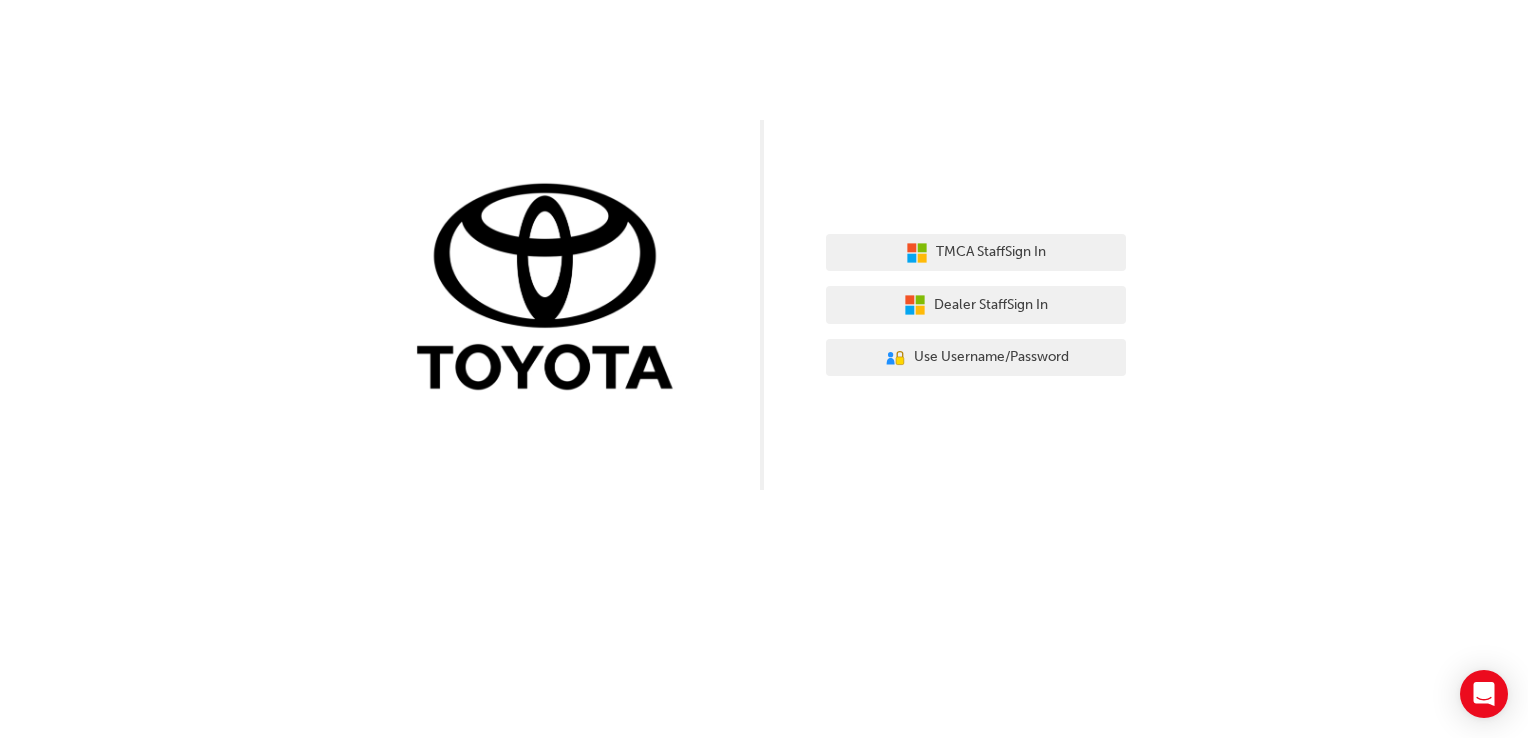 scroll, scrollTop: 0, scrollLeft: 0, axis: both 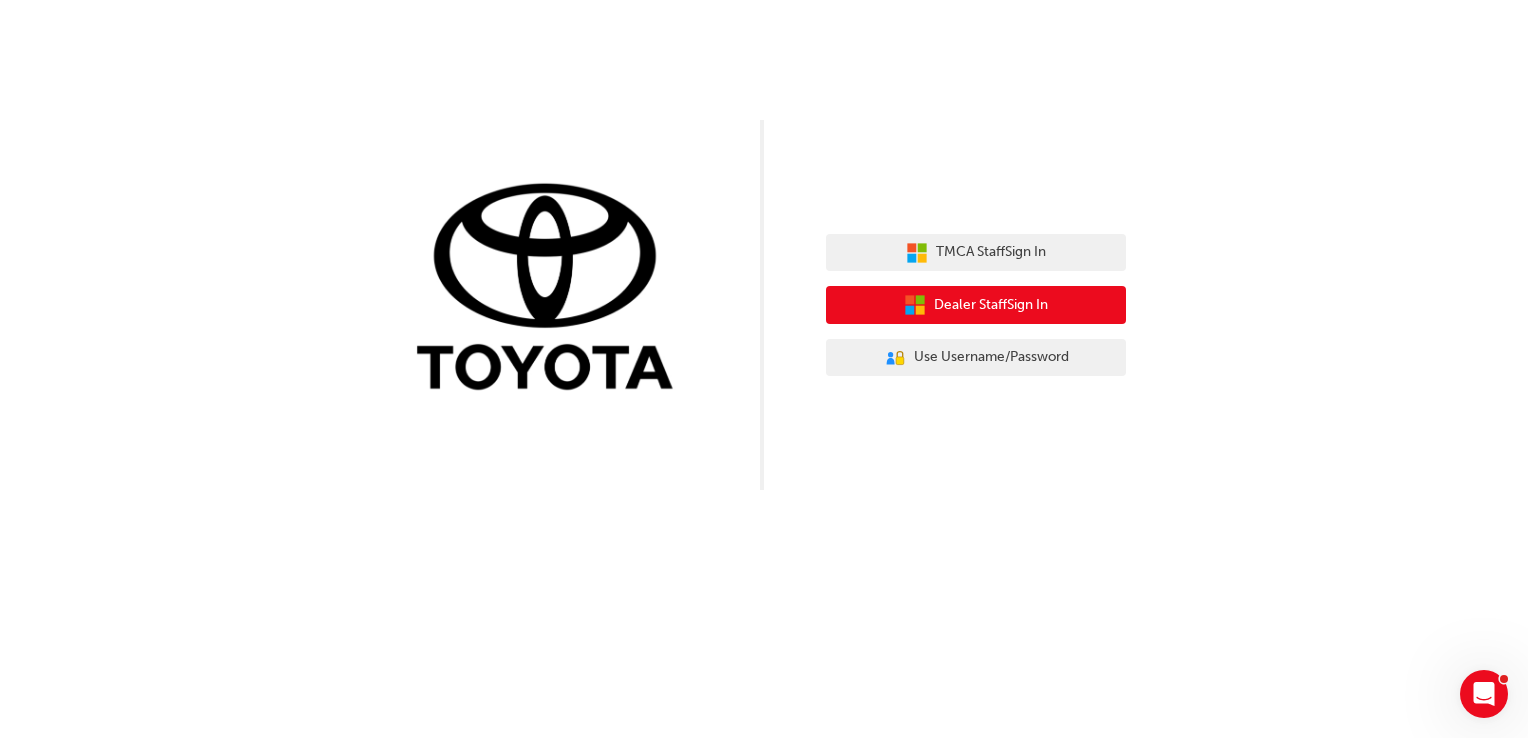 click on "Dealer Staff  Sign In" at bounding box center [991, 305] 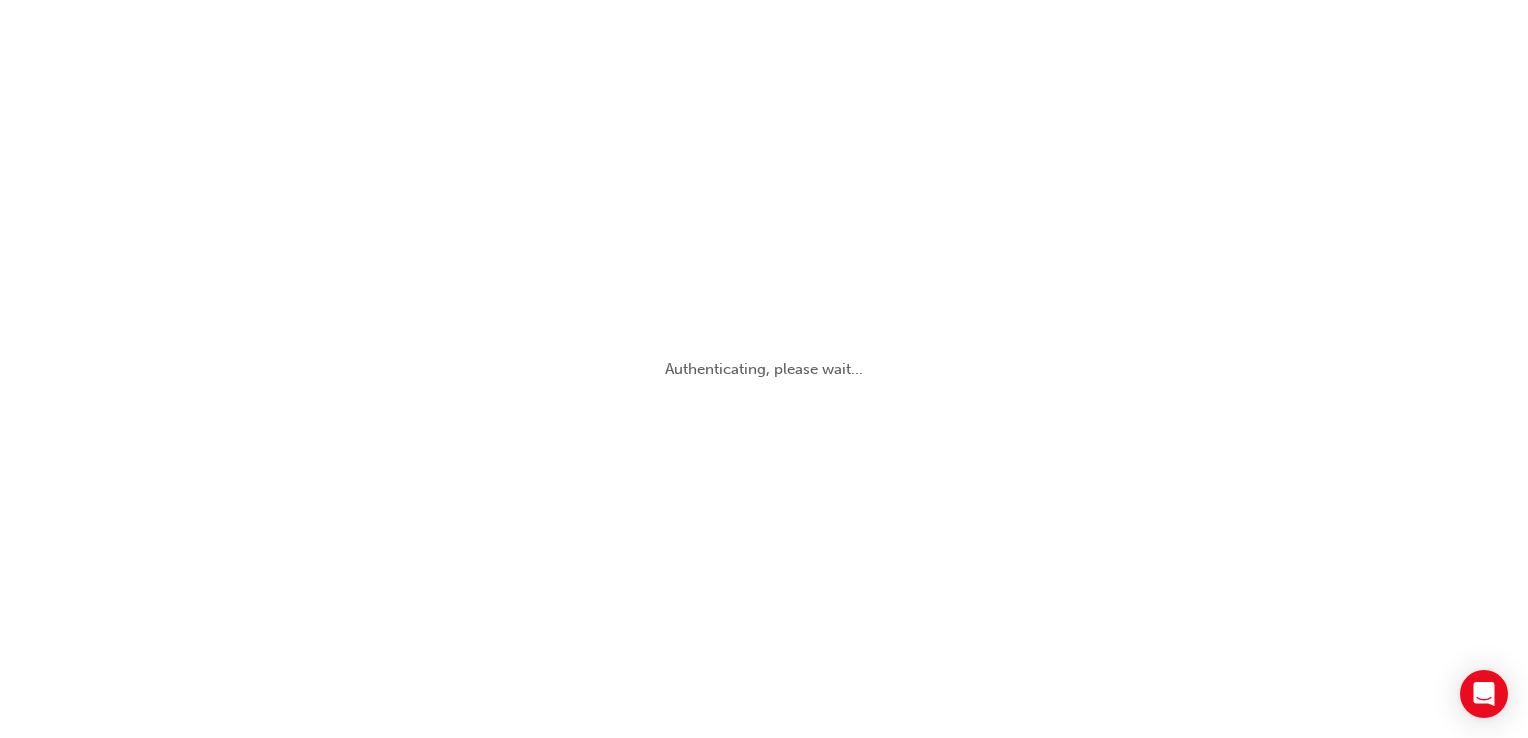 scroll, scrollTop: 0, scrollLeft: 0, axis: both 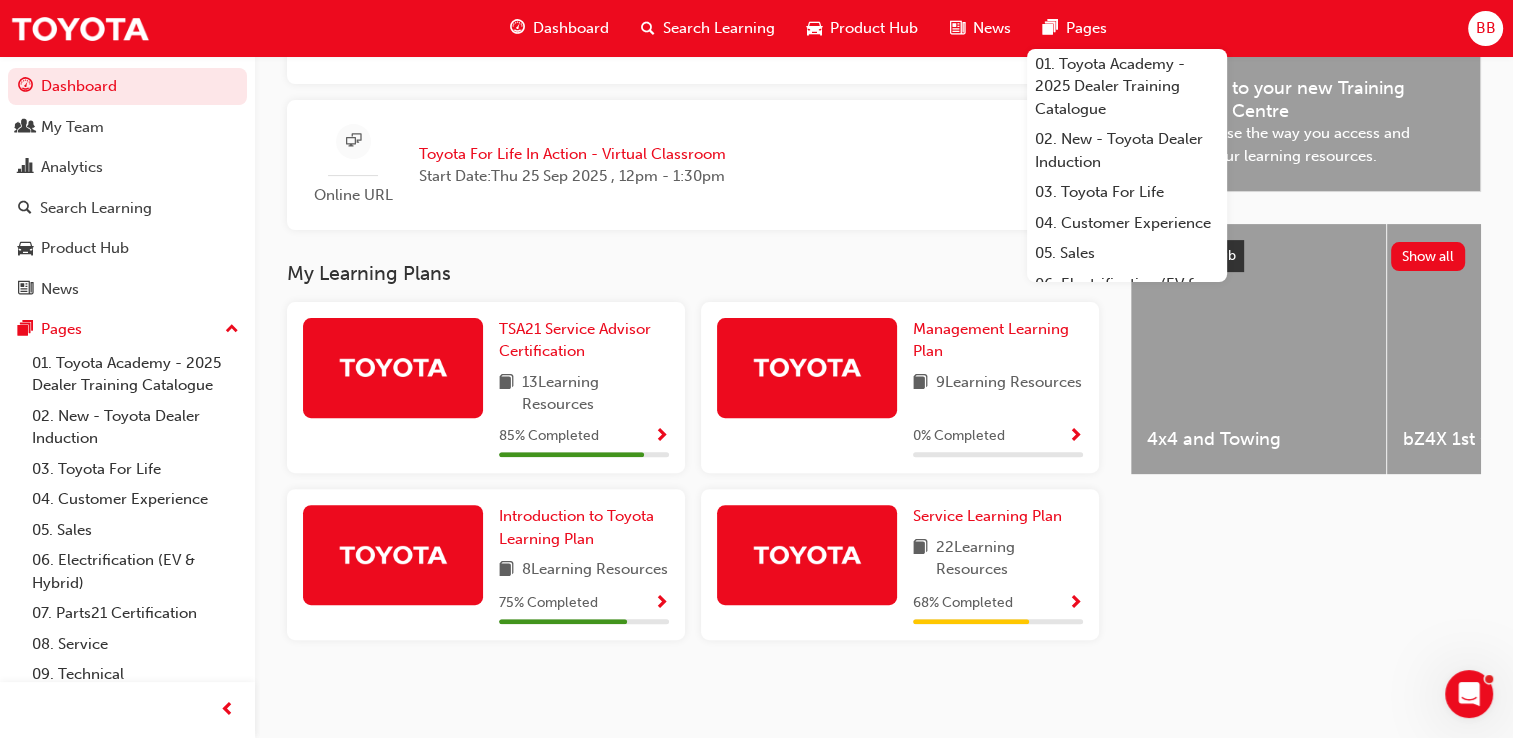 click on "BB" at bounding box center [1485, 28] 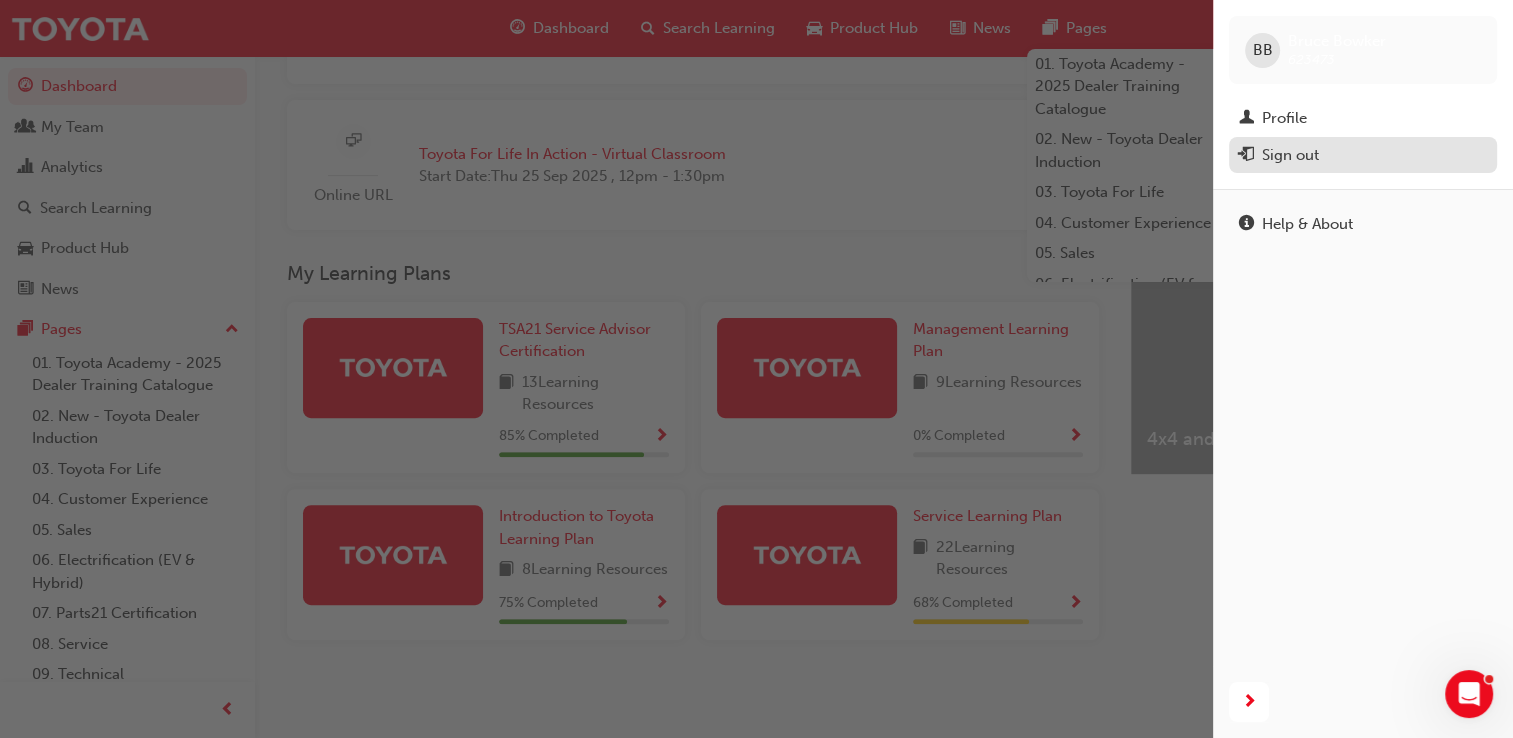click on "Sign out" at bounding box center [1290, 155] 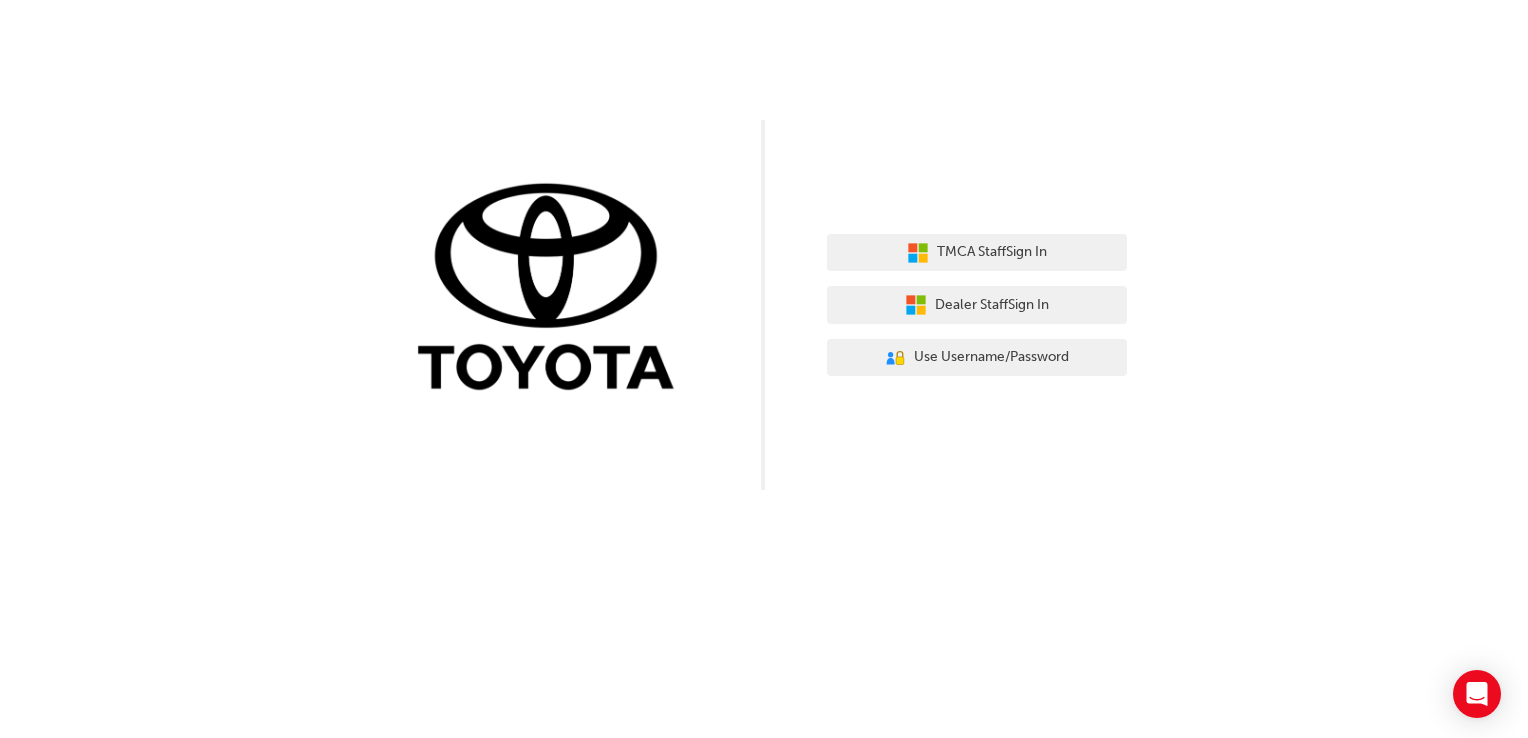 scroll, scrollTop: 0, scrollLeft: 0, axis: both 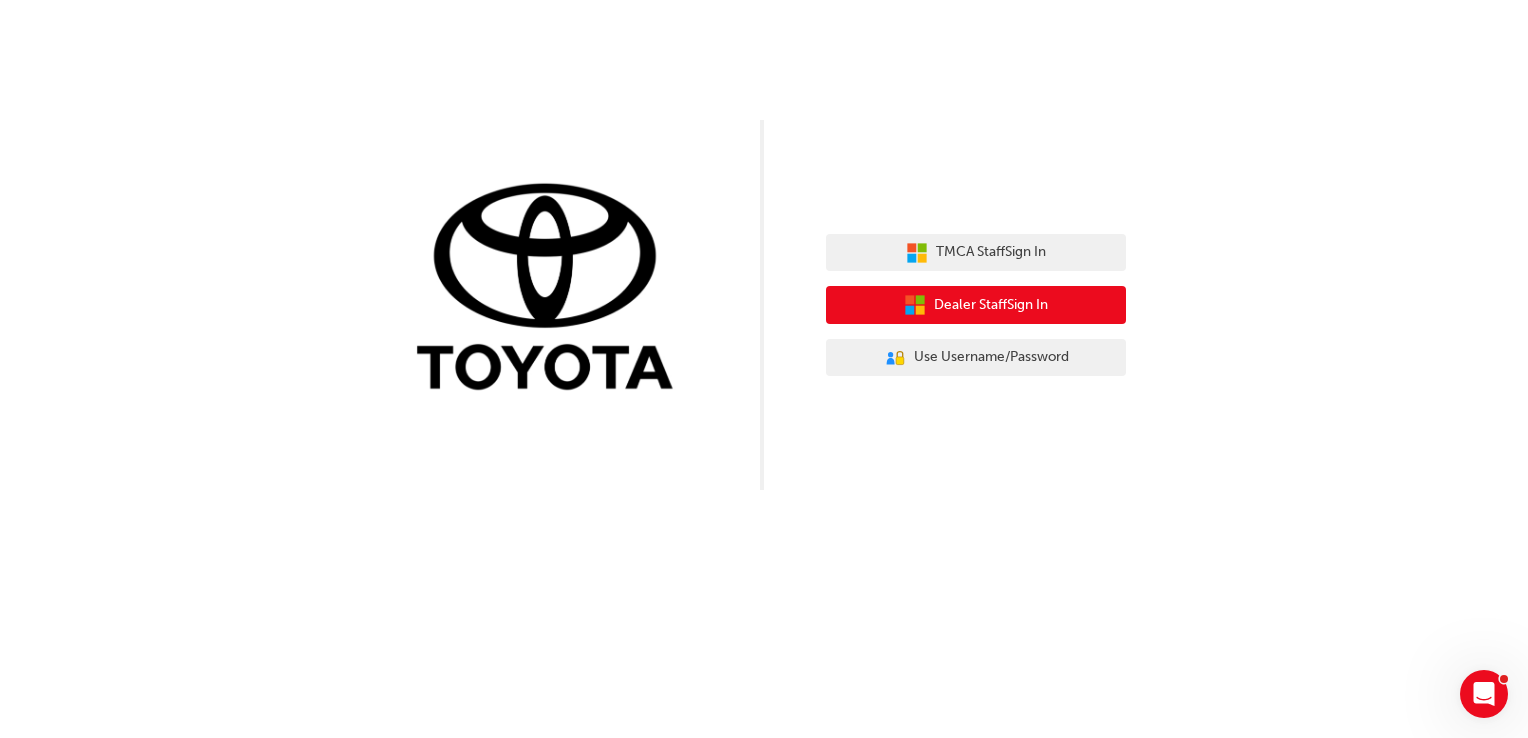 click on "Dealer Staff  Sign In" at bounding box center [991, 305] 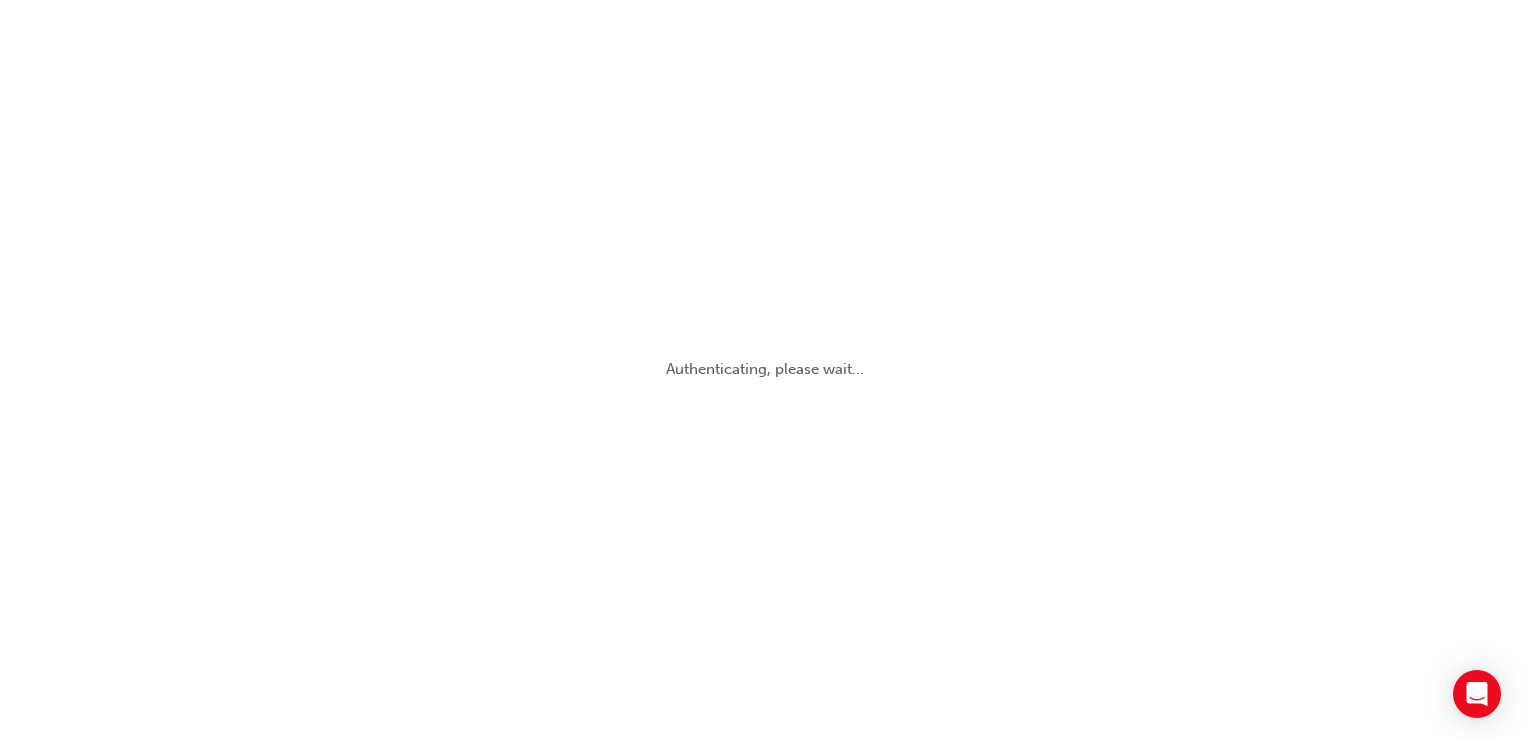 scroll, scrollTop: 0, scrollLeft: 0, axis: both 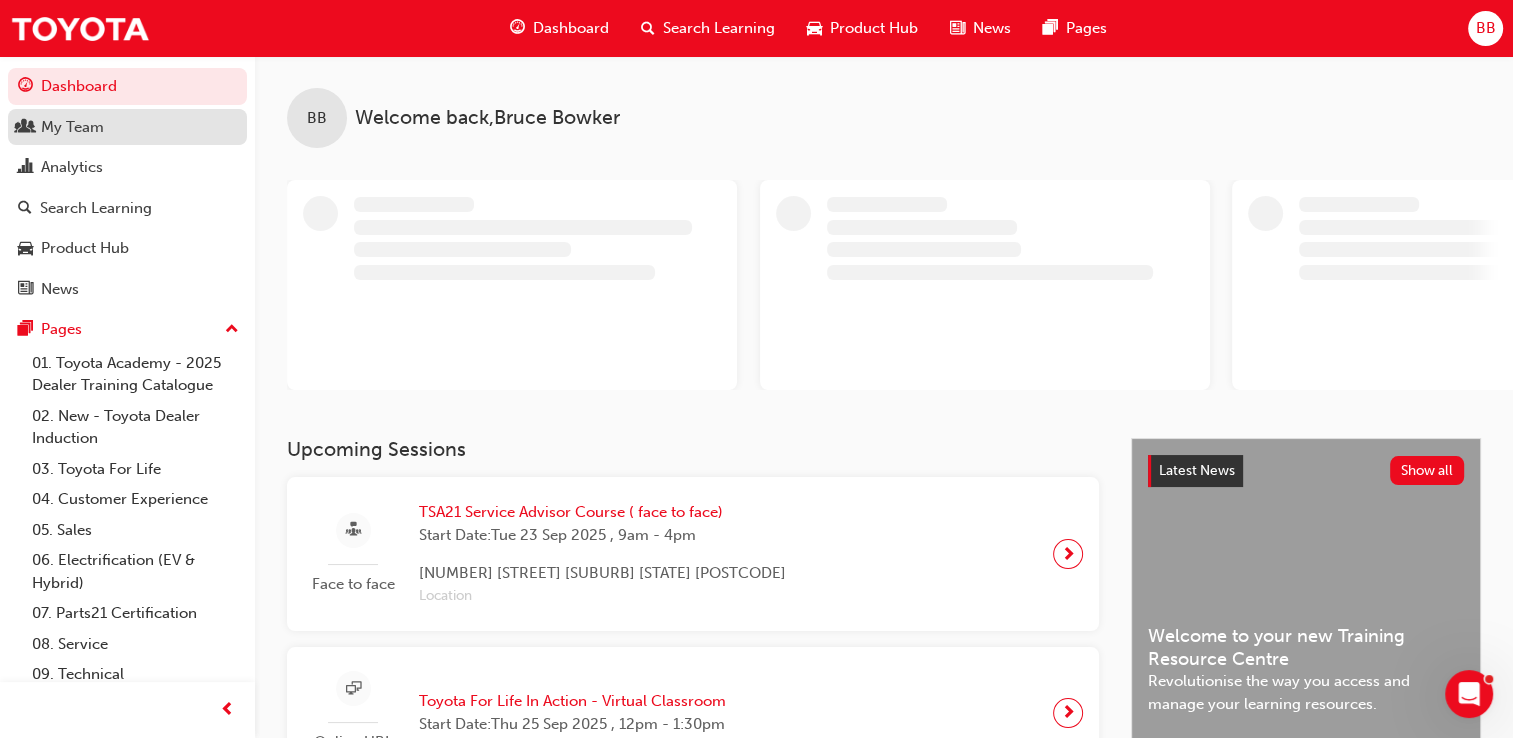 click on "My Team" at bounding box center (72, 127) 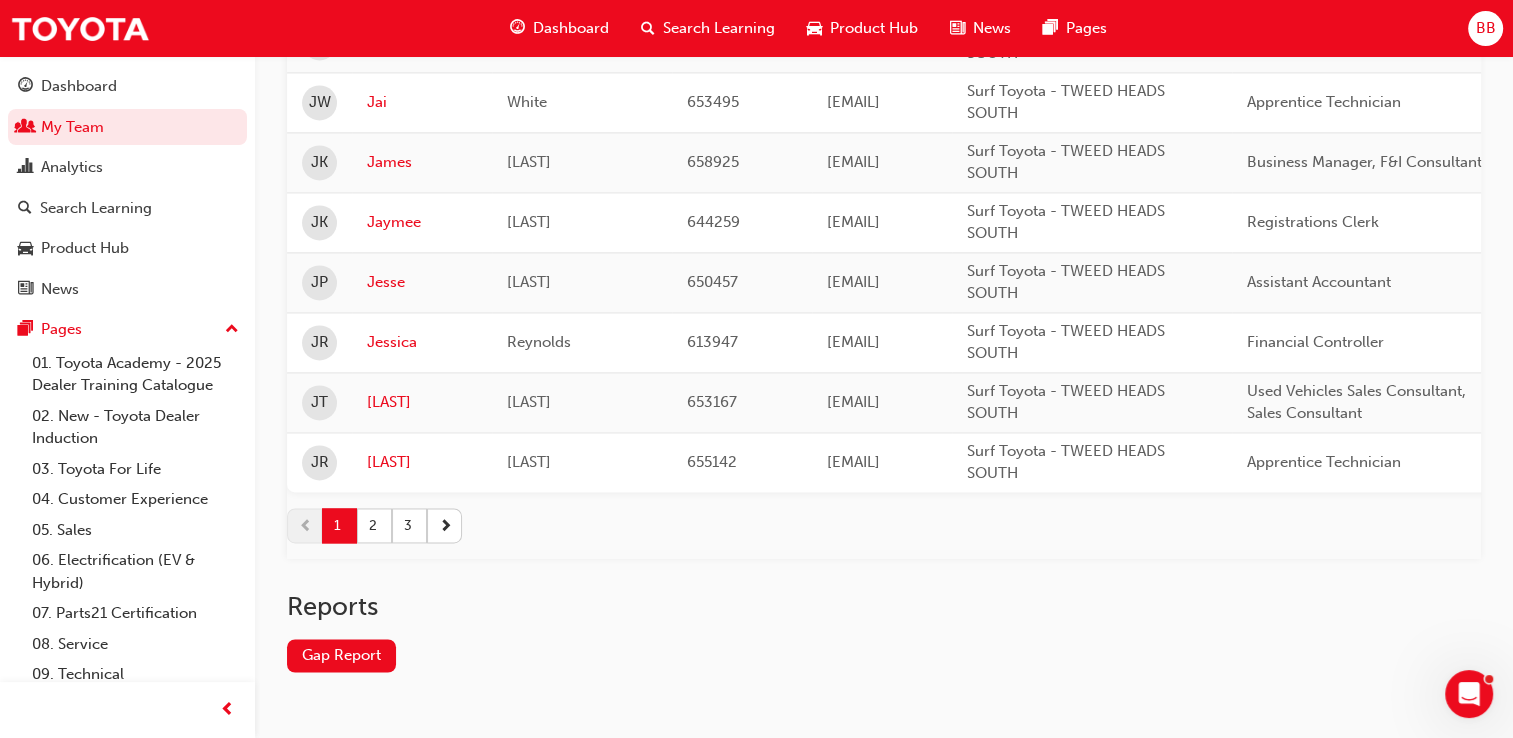 scroll, scrollTop: 2945, scrollLeft: 0, axis: vertical 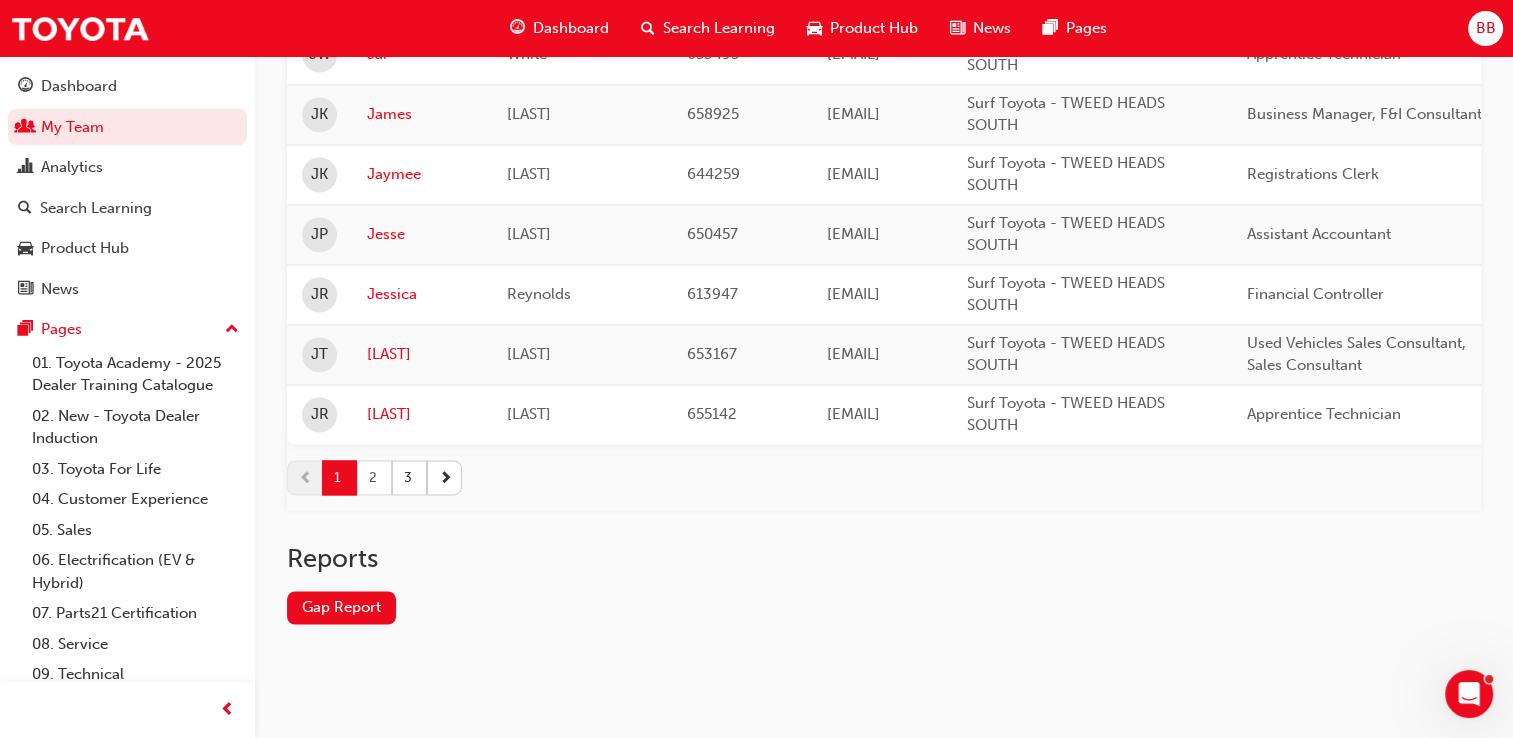 click on "2" at bounding box center (374, 477) 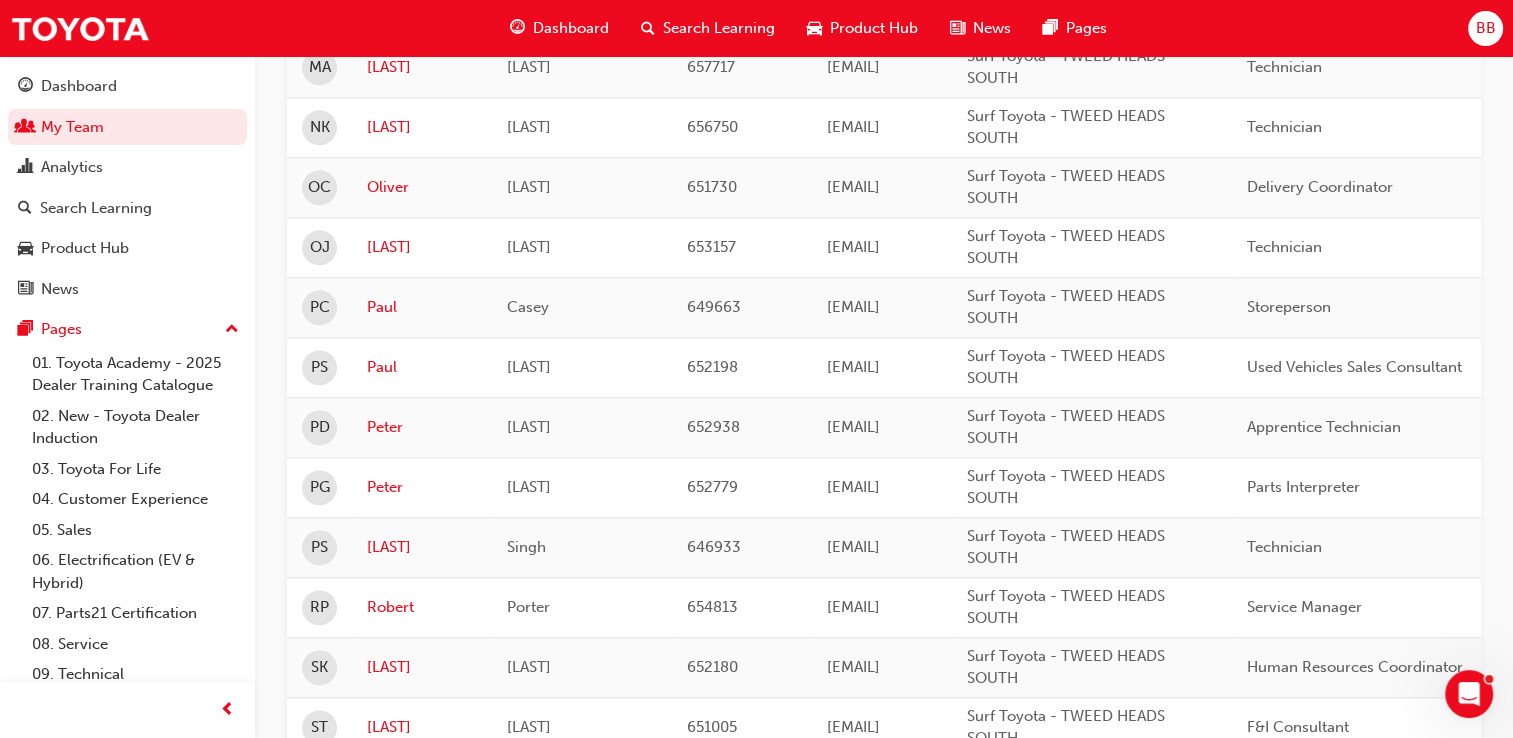 scroll, scrollTop: 2505, scrollLeft: 0, axis: vertical 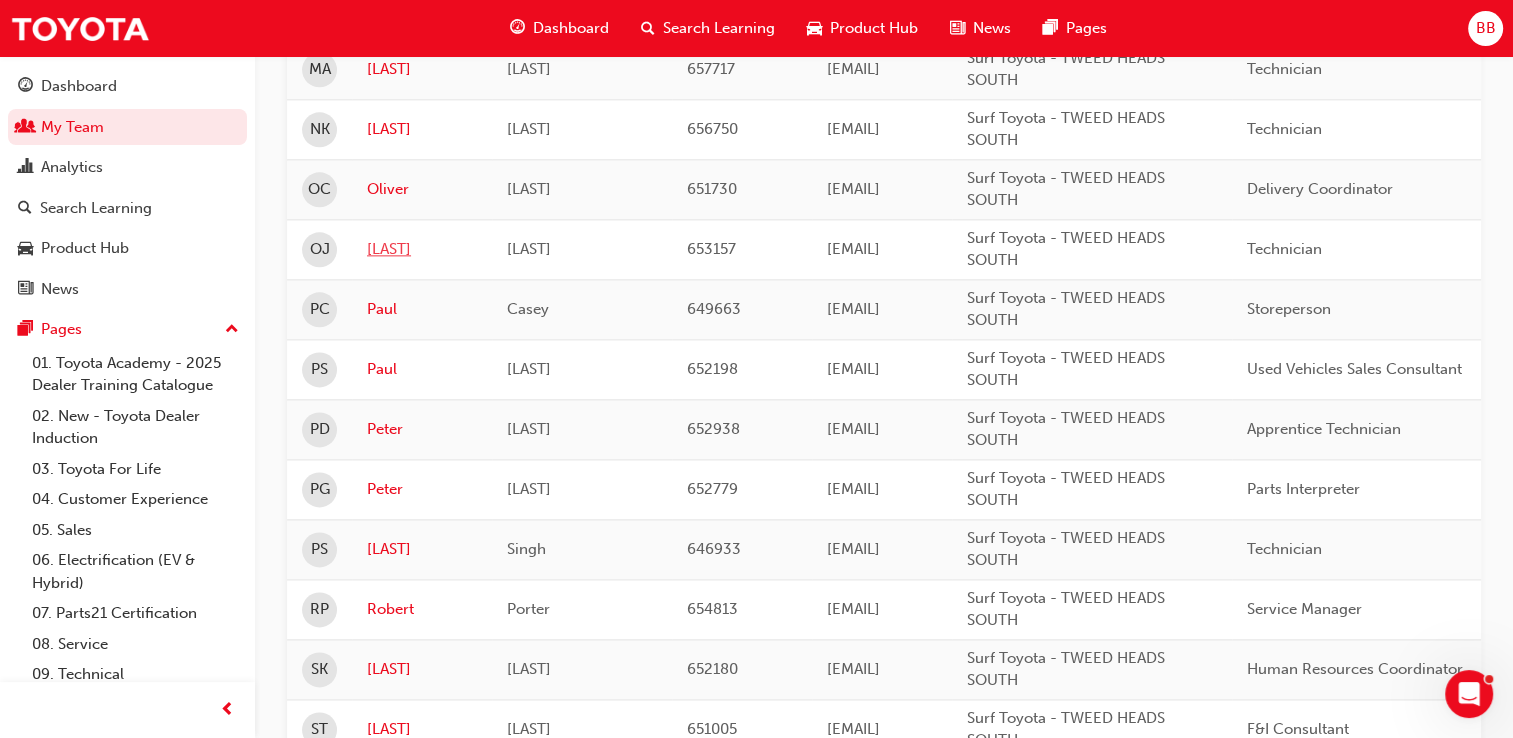 click on "[LAST]" at bounding box center [422, 249] 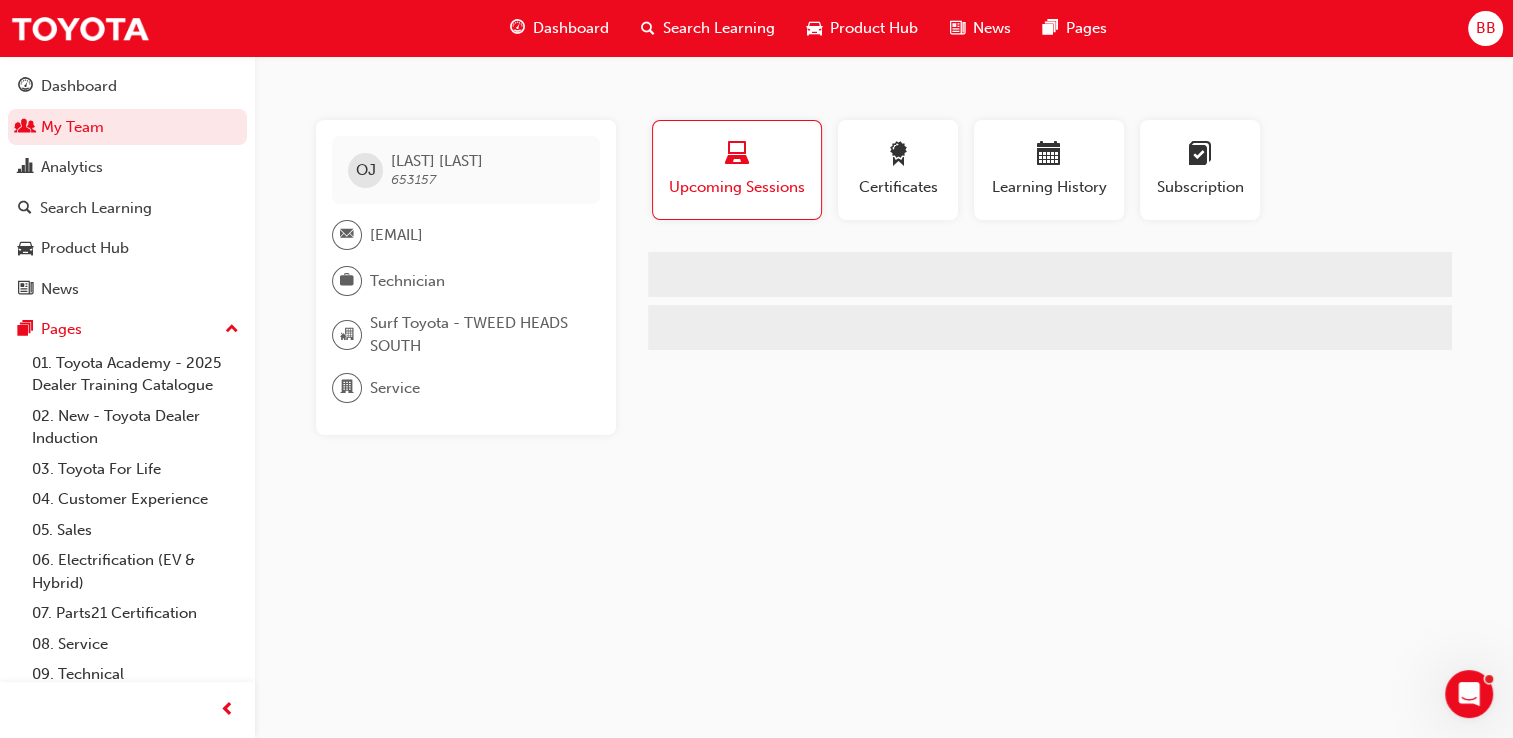 scroll, scrollTop: 0, scrollLeft: 0, axis: both 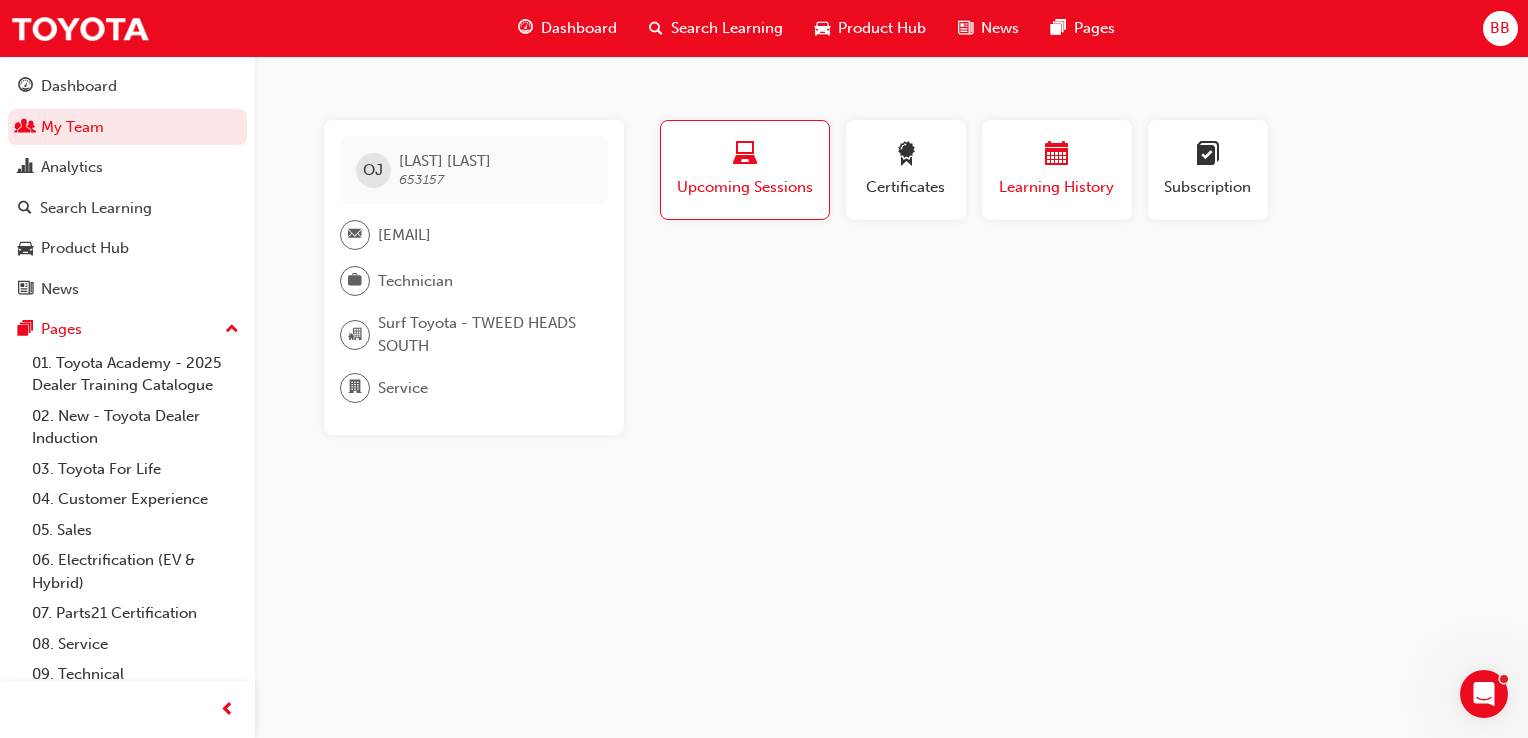 click at bounding box center [1057, 157] 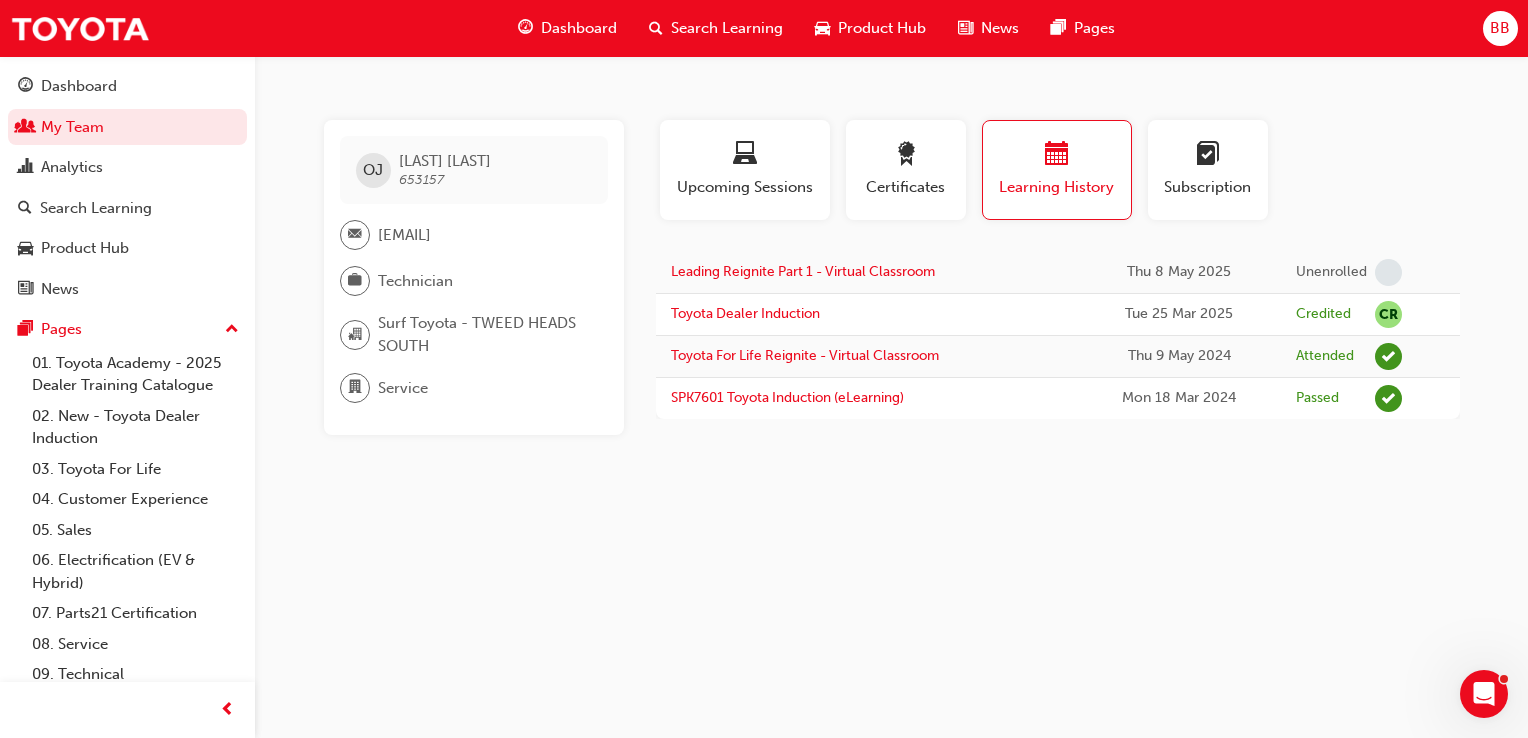 click on "Search Learning" at bounding box center (727, 28) 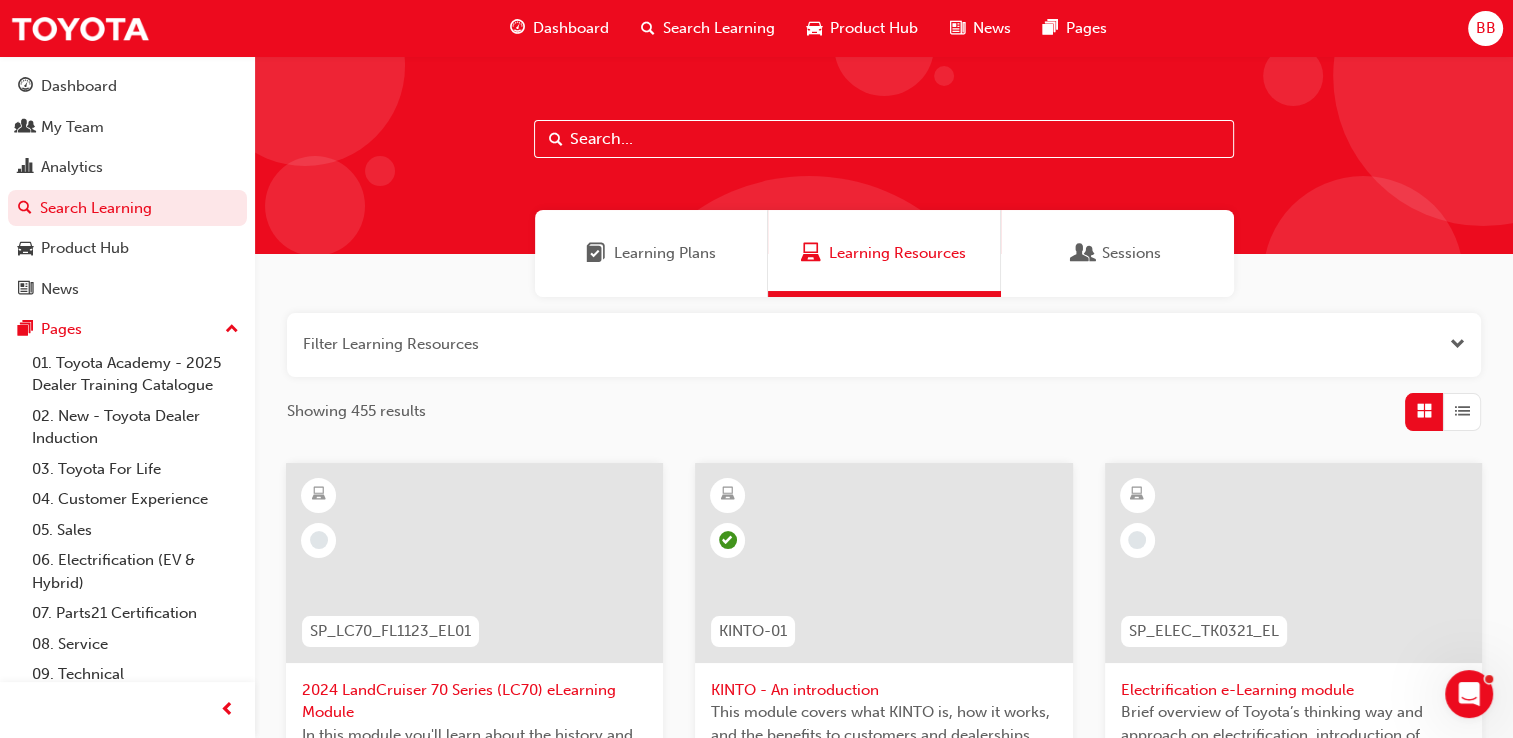 click at bounding box center [884, 139] 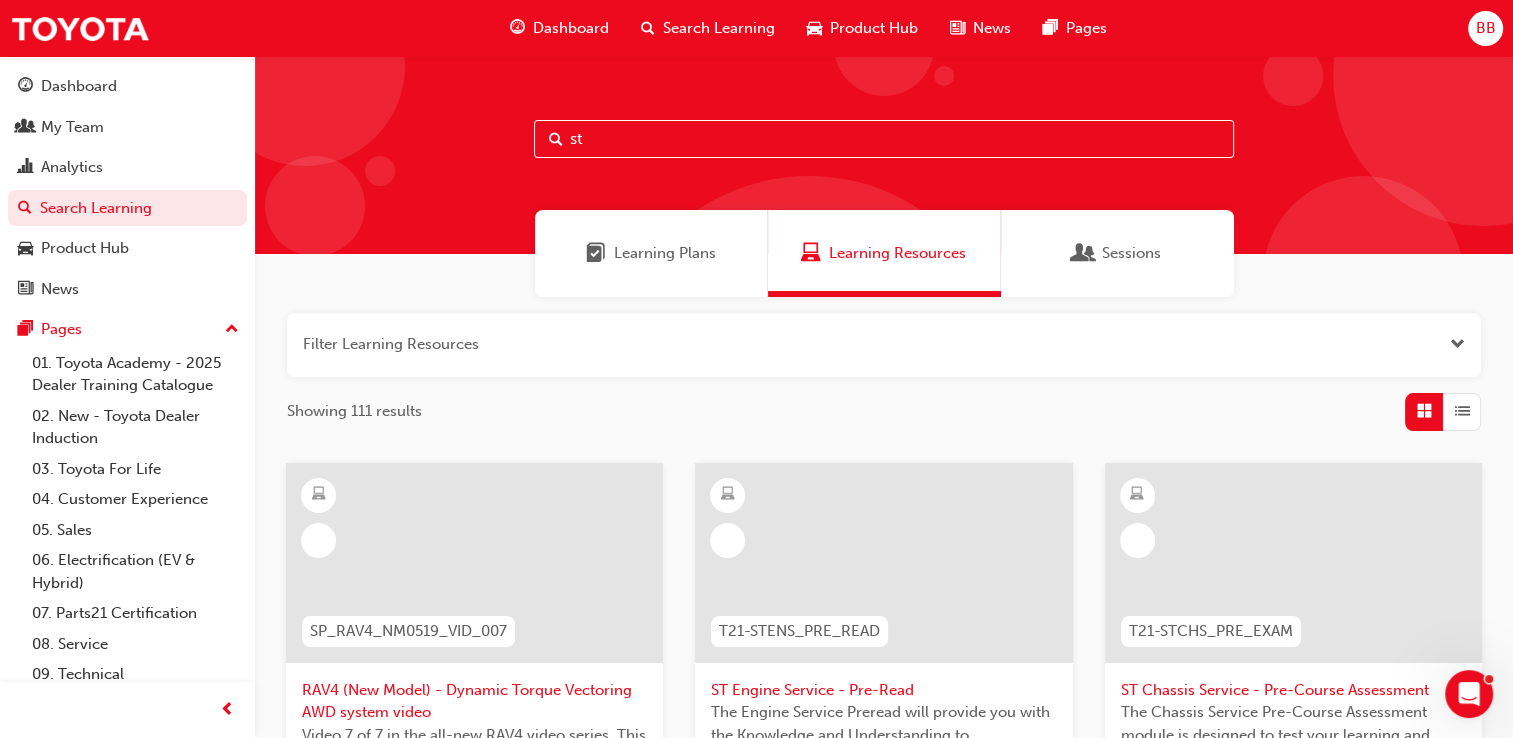 type on "st" 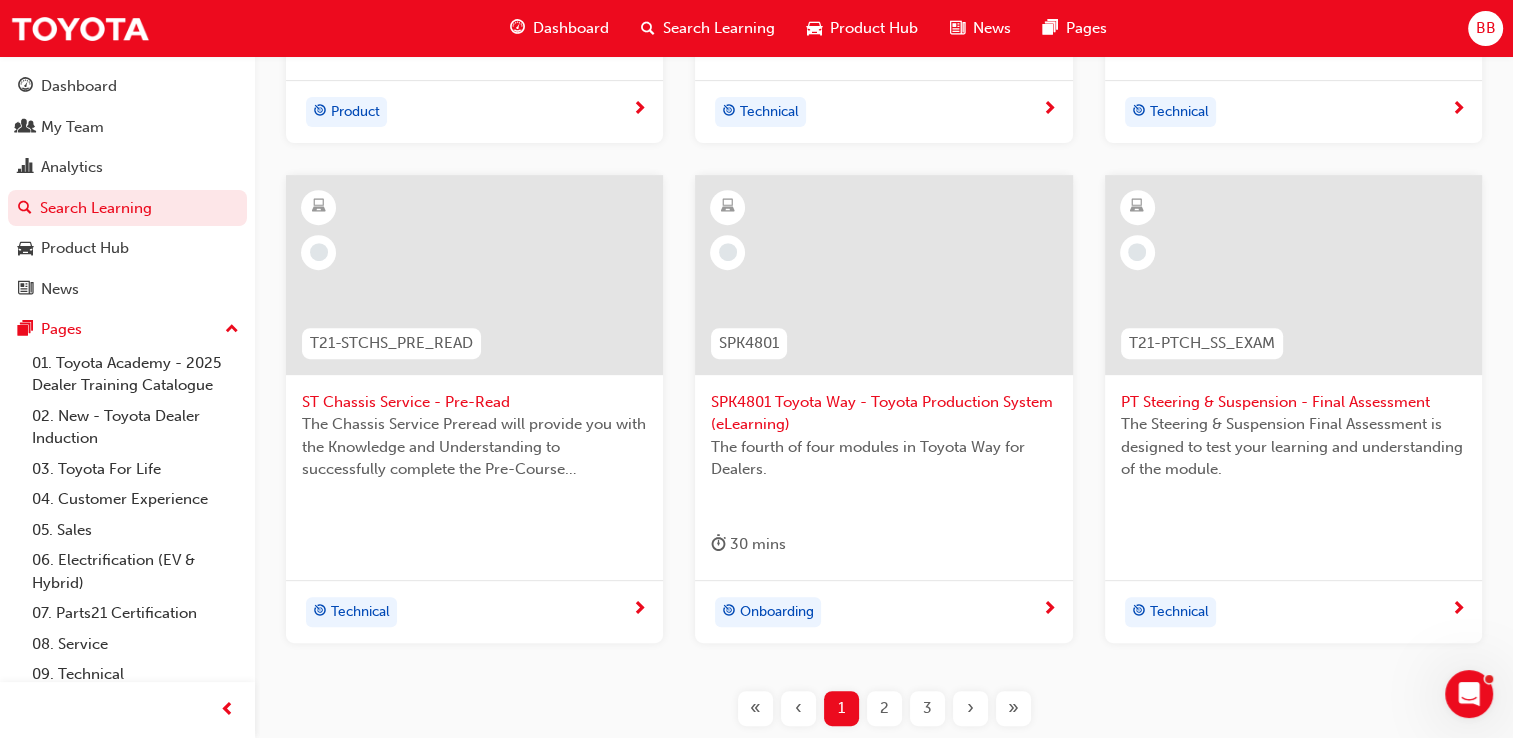 scroll, scrollTop: 800, scrollLeft: 0, axis: vertical 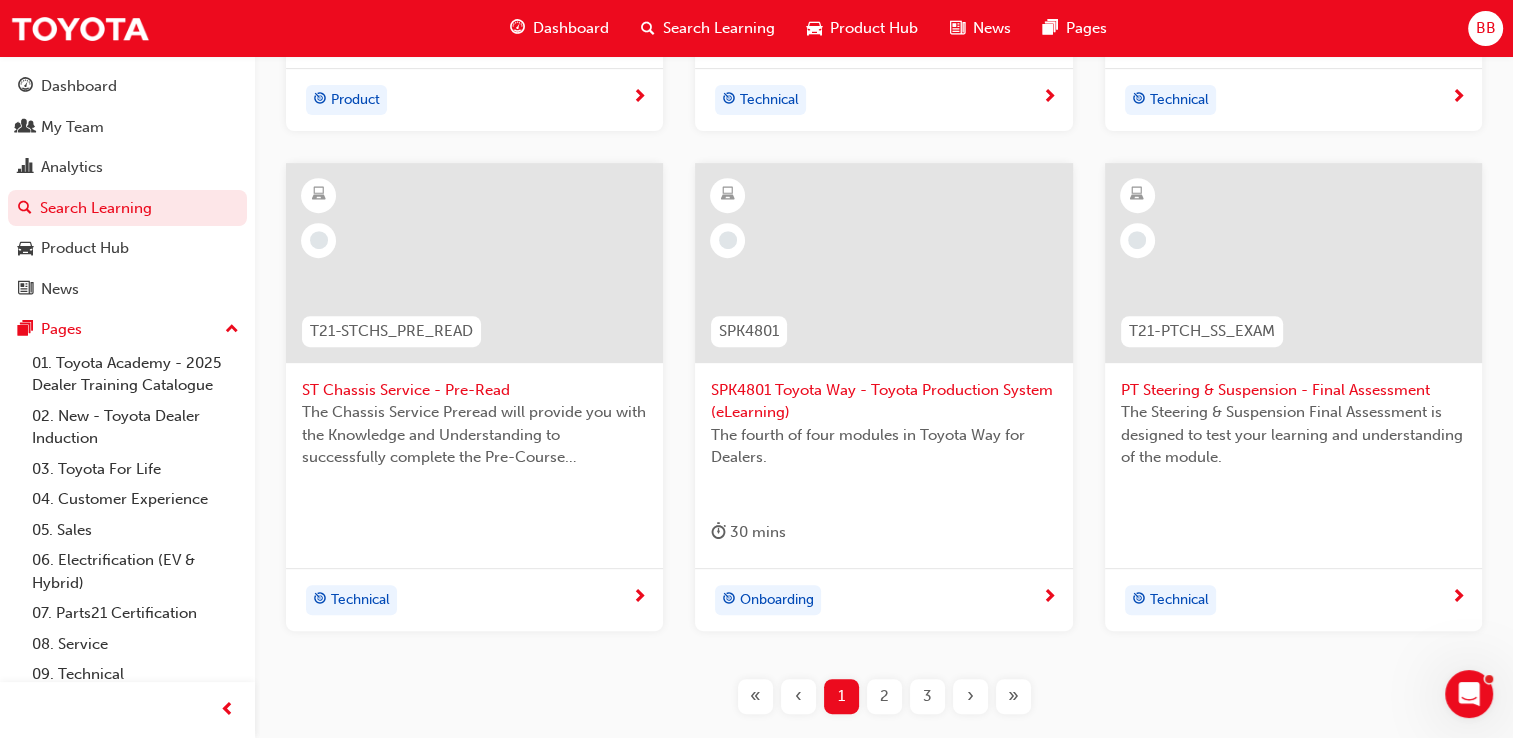 click on "2" at bounding box center [884, 696] 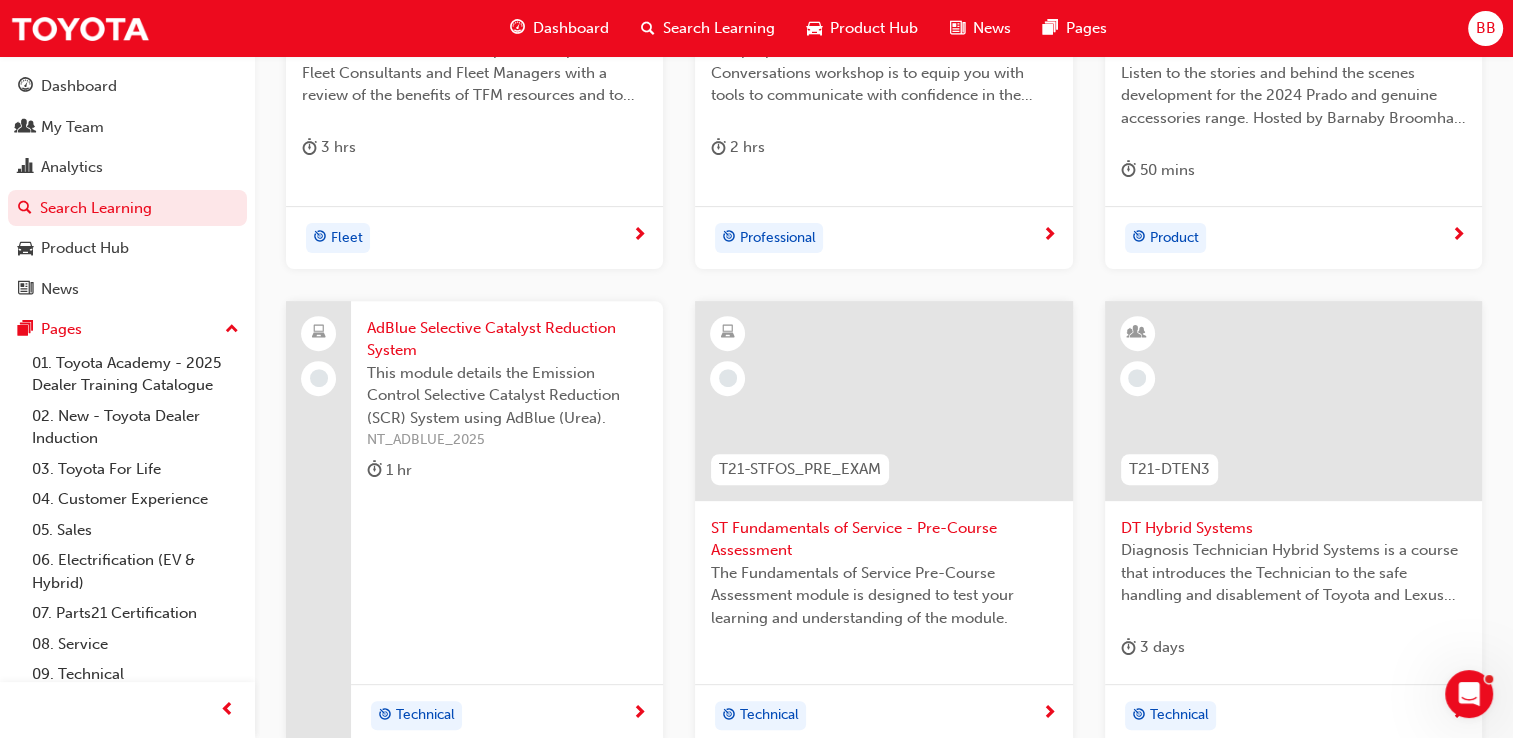 scroll, scrollTop: 640, scrollLeft: 0, axis: vertical 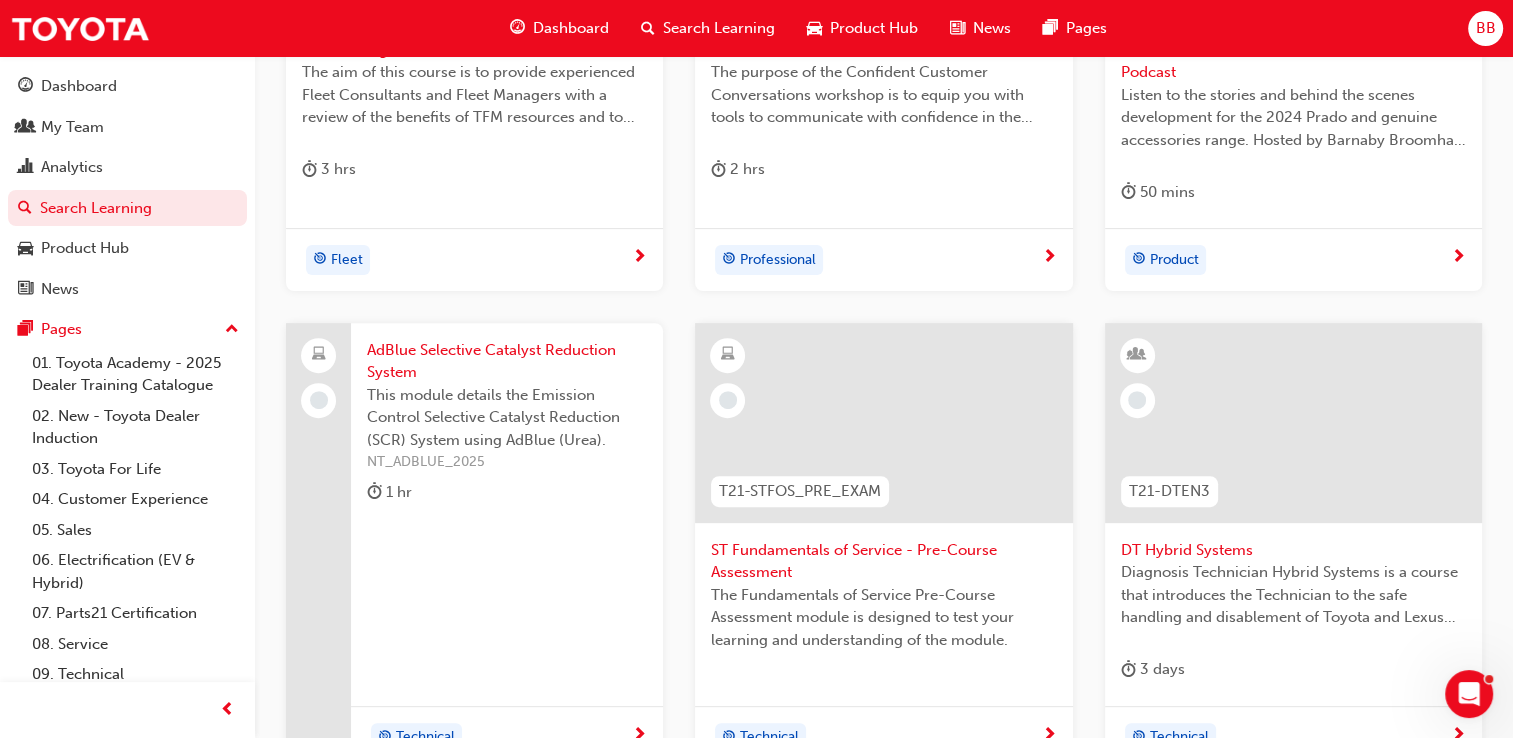 click on "Dashboard Search Learning Product Hub News Pages BB" at bounding box center [756, 28] 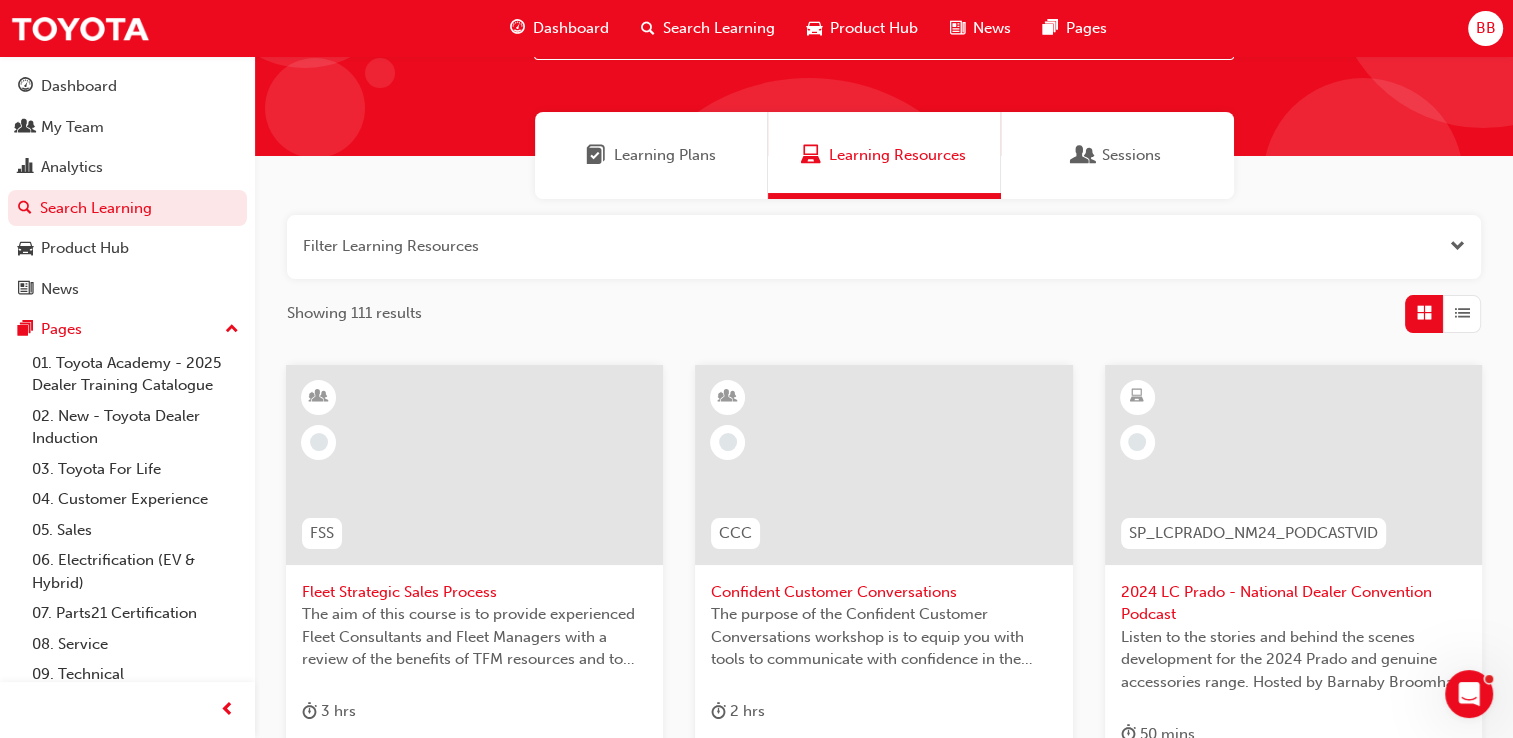 scroll, scrollTop: 80, scrollLeft: 0, axis: vertical 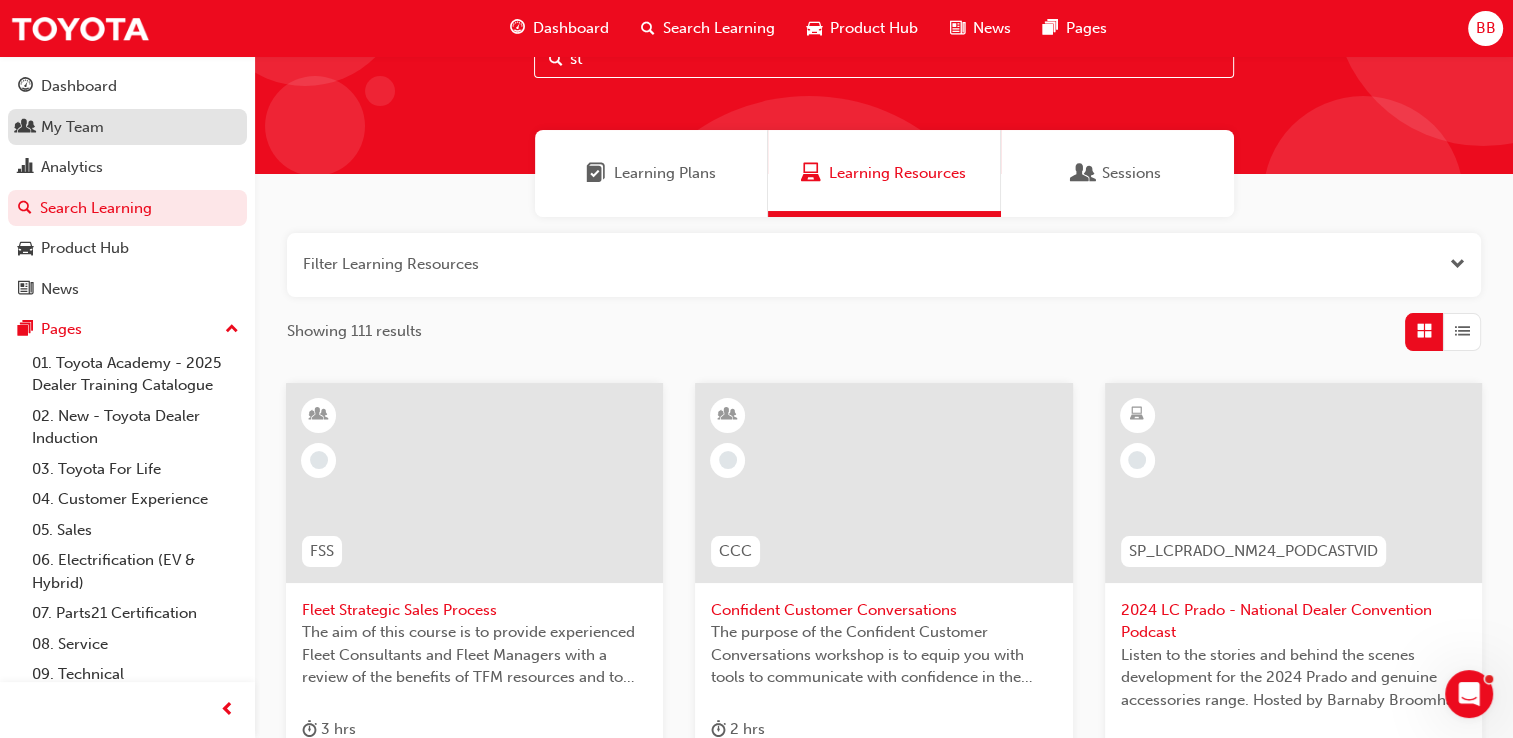 click on "My Team" at bounding box center (72, 127) 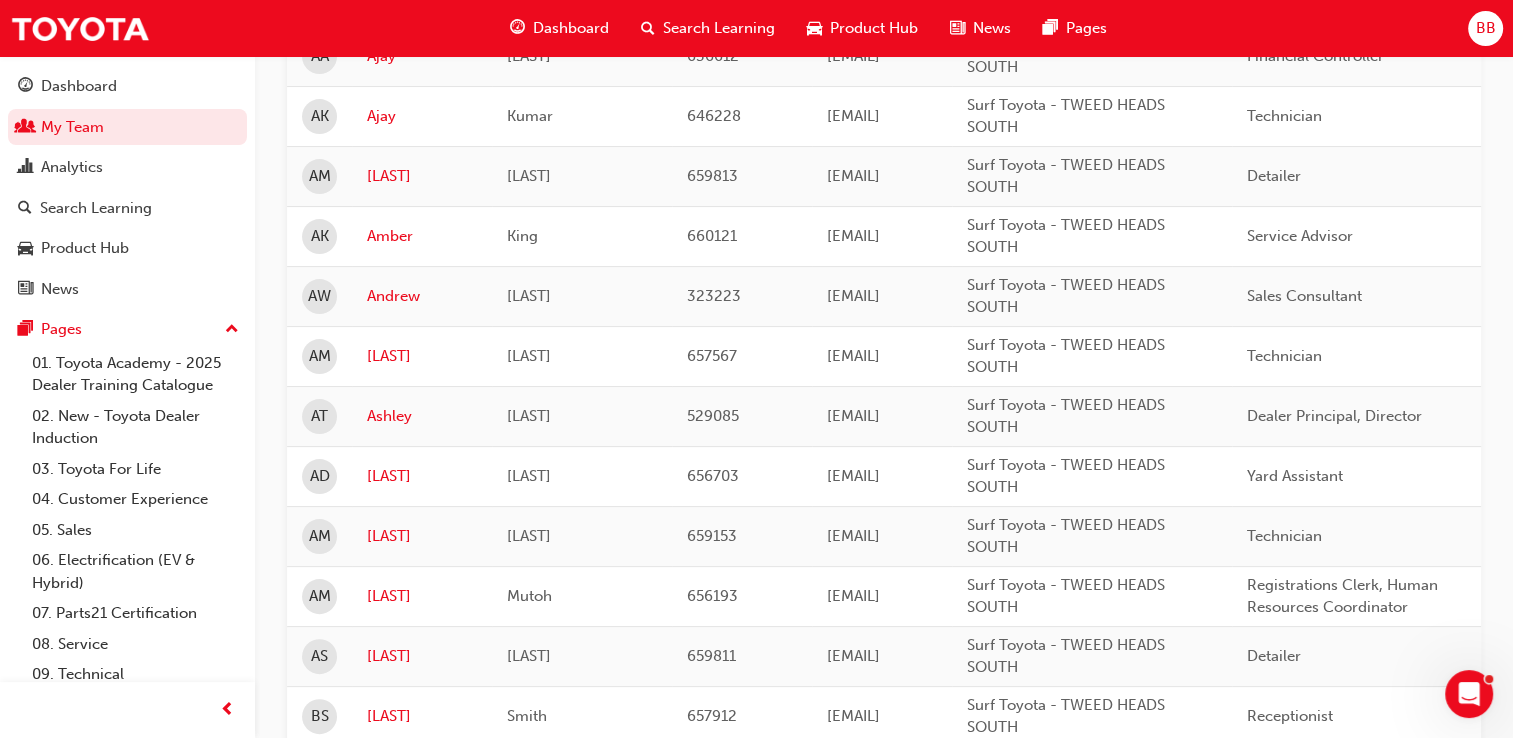 scroll, scrollTop: 360, scrollLeft: 0, axis: vertical 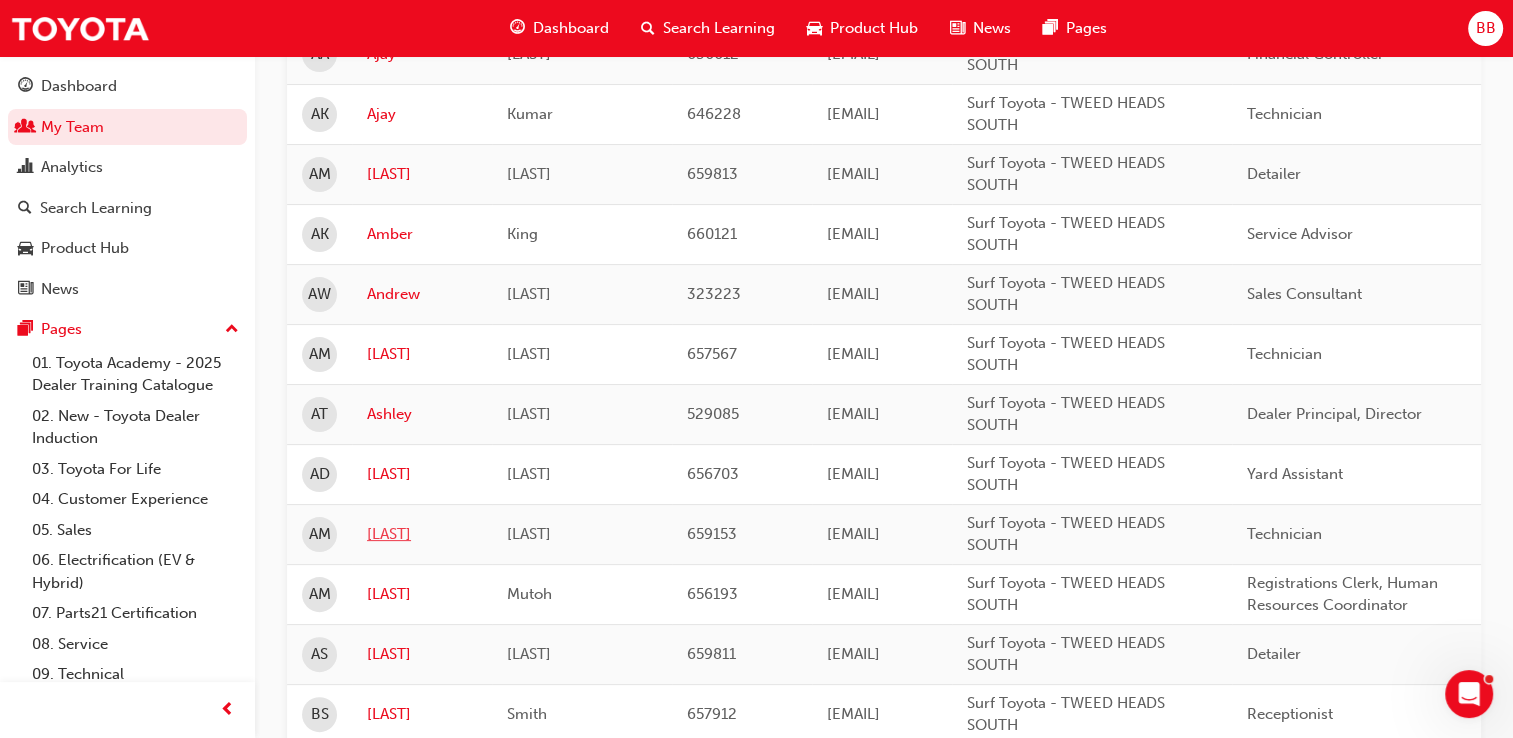 click on "[LAST]" at bounding box center [422, 534] 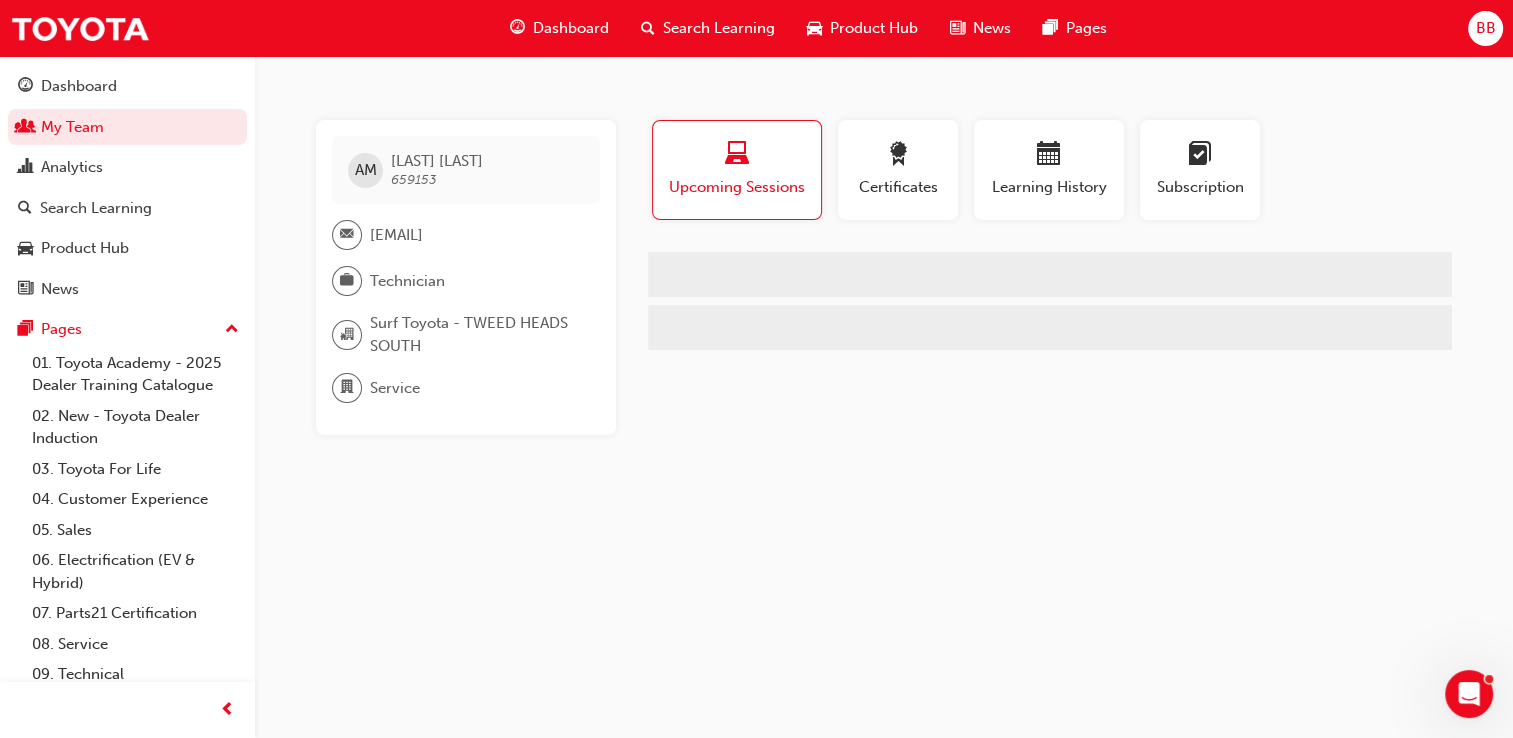 scroll, scrollTop: 0, scrollLeft: 0, axis: both 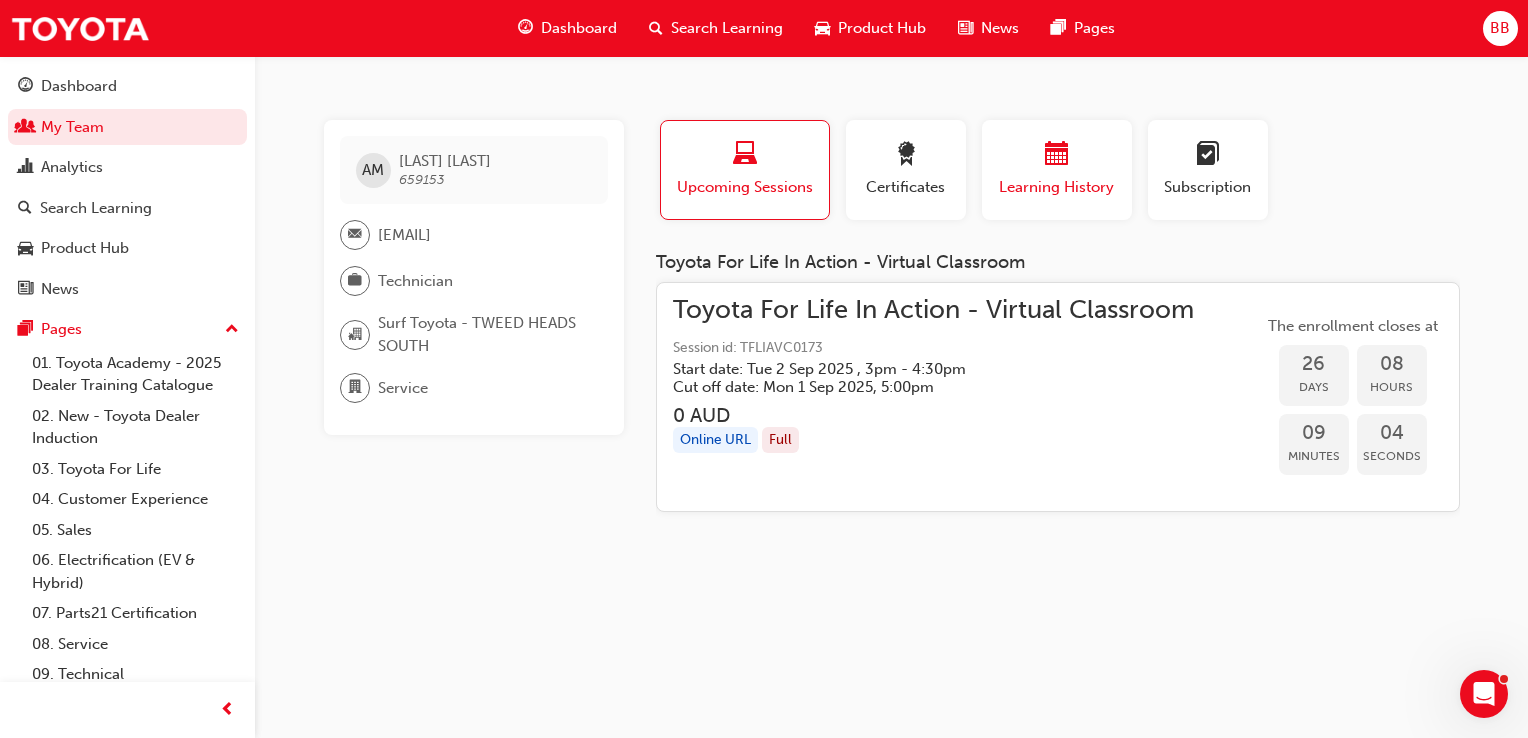 click at bounding box center [1057, 157] 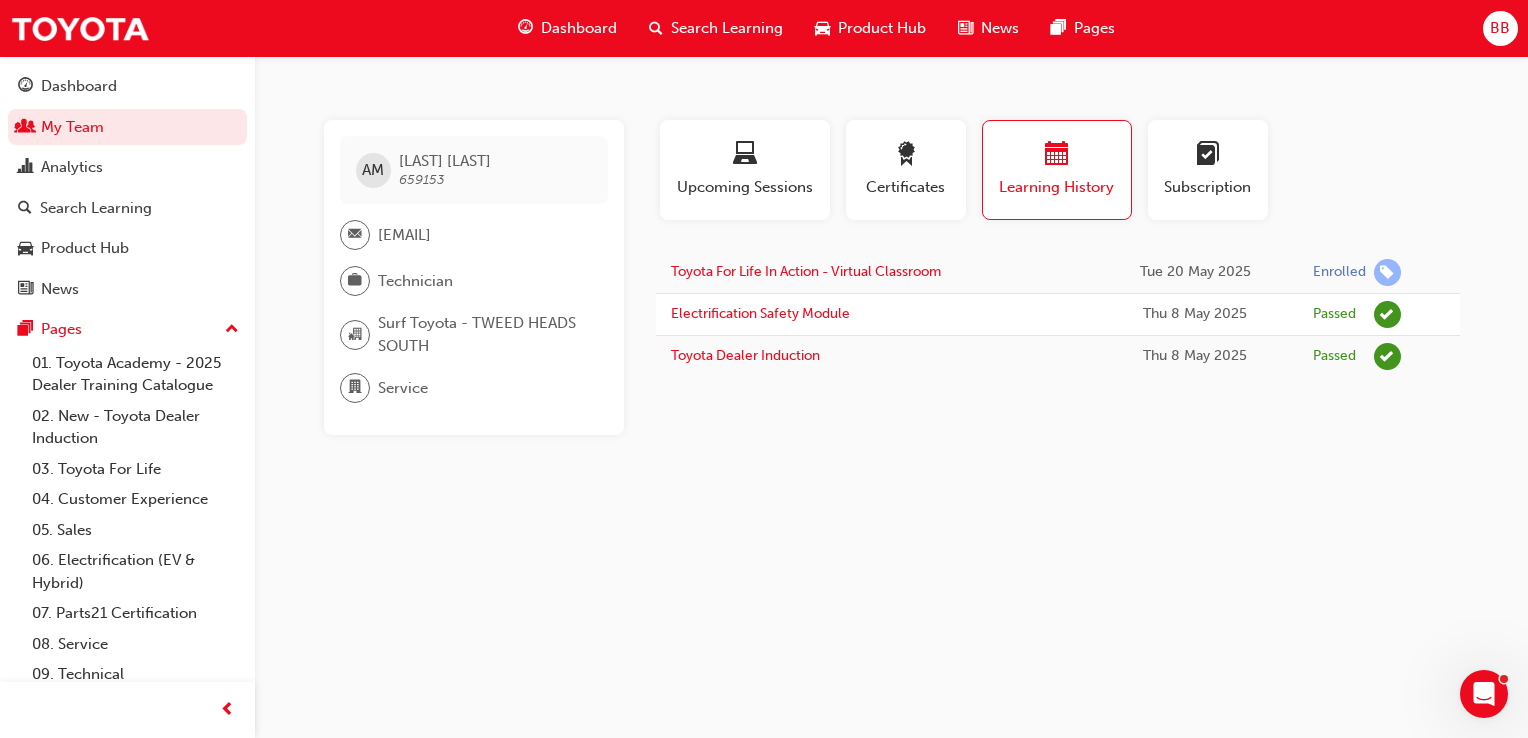 click on "Search Learning" at bounding box center (727, 28) 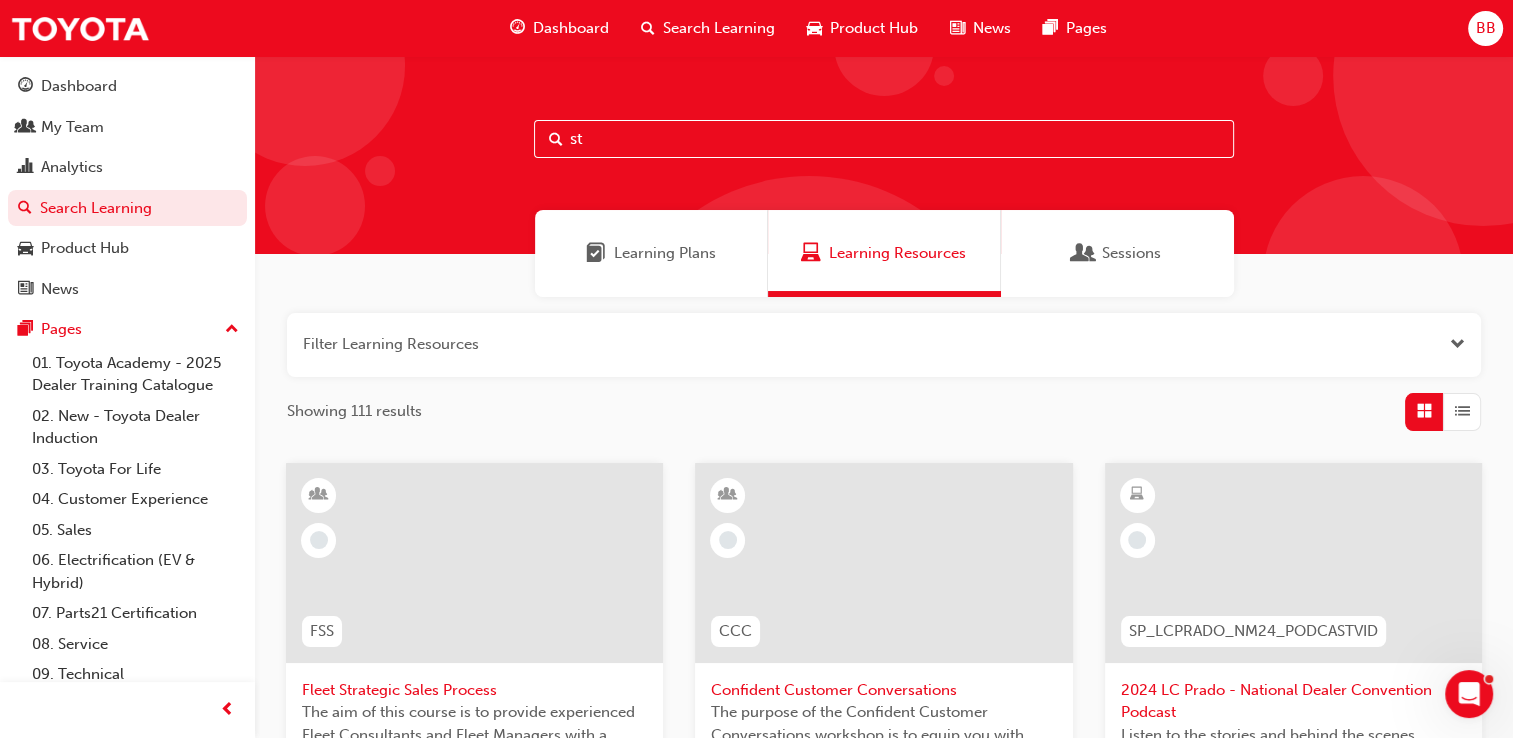 type on "s" 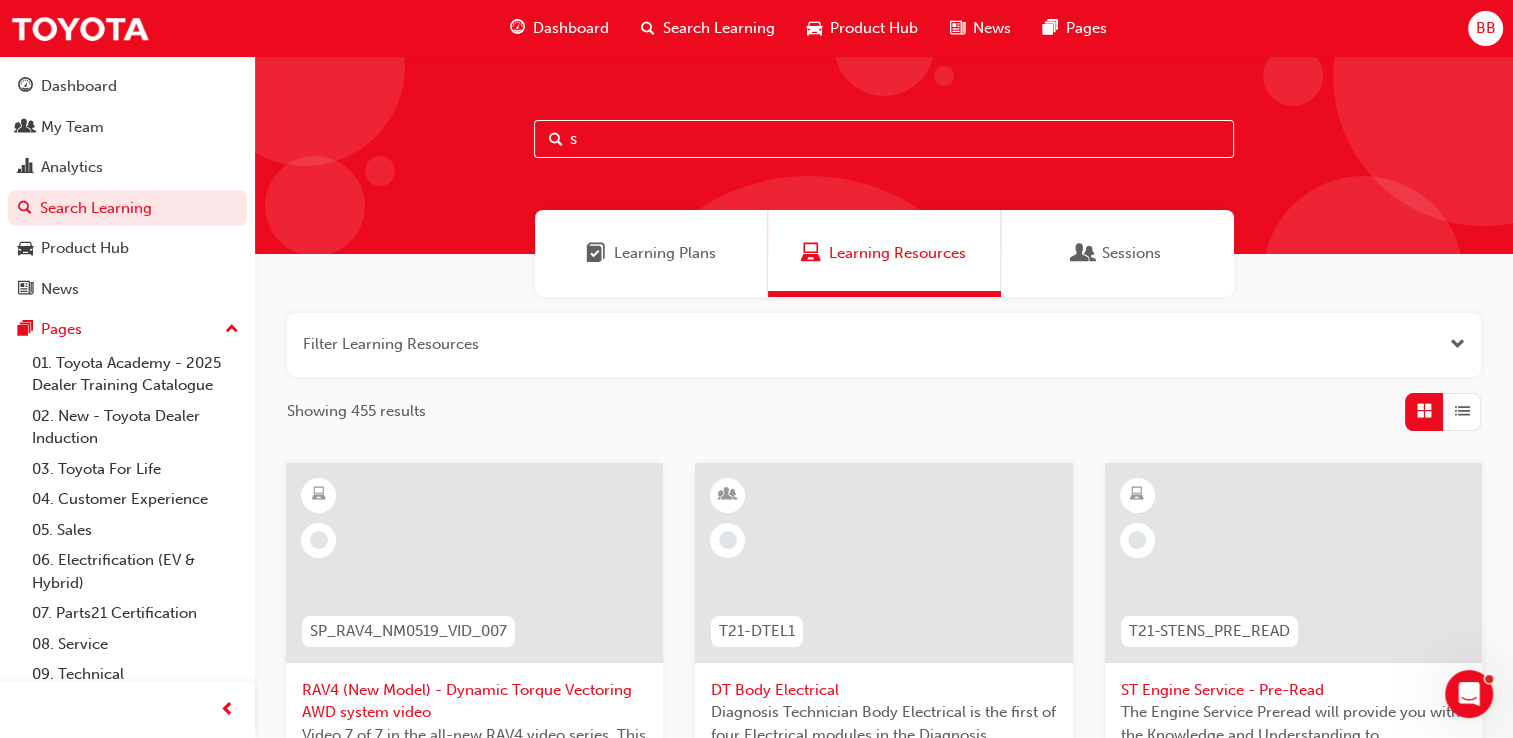 type on "st" 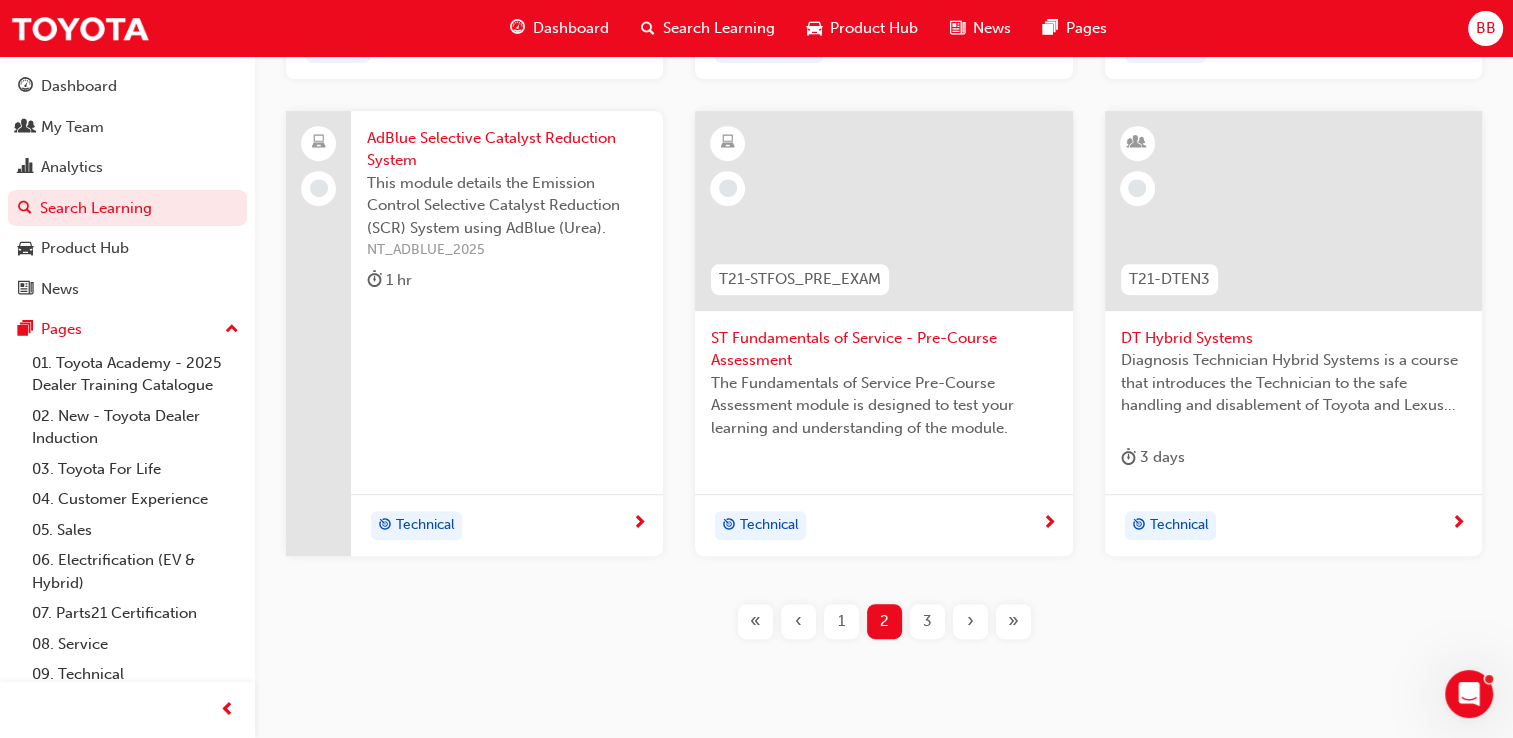 scroll, scrollTop: 915, scrollLeft: 0, axis: vertical 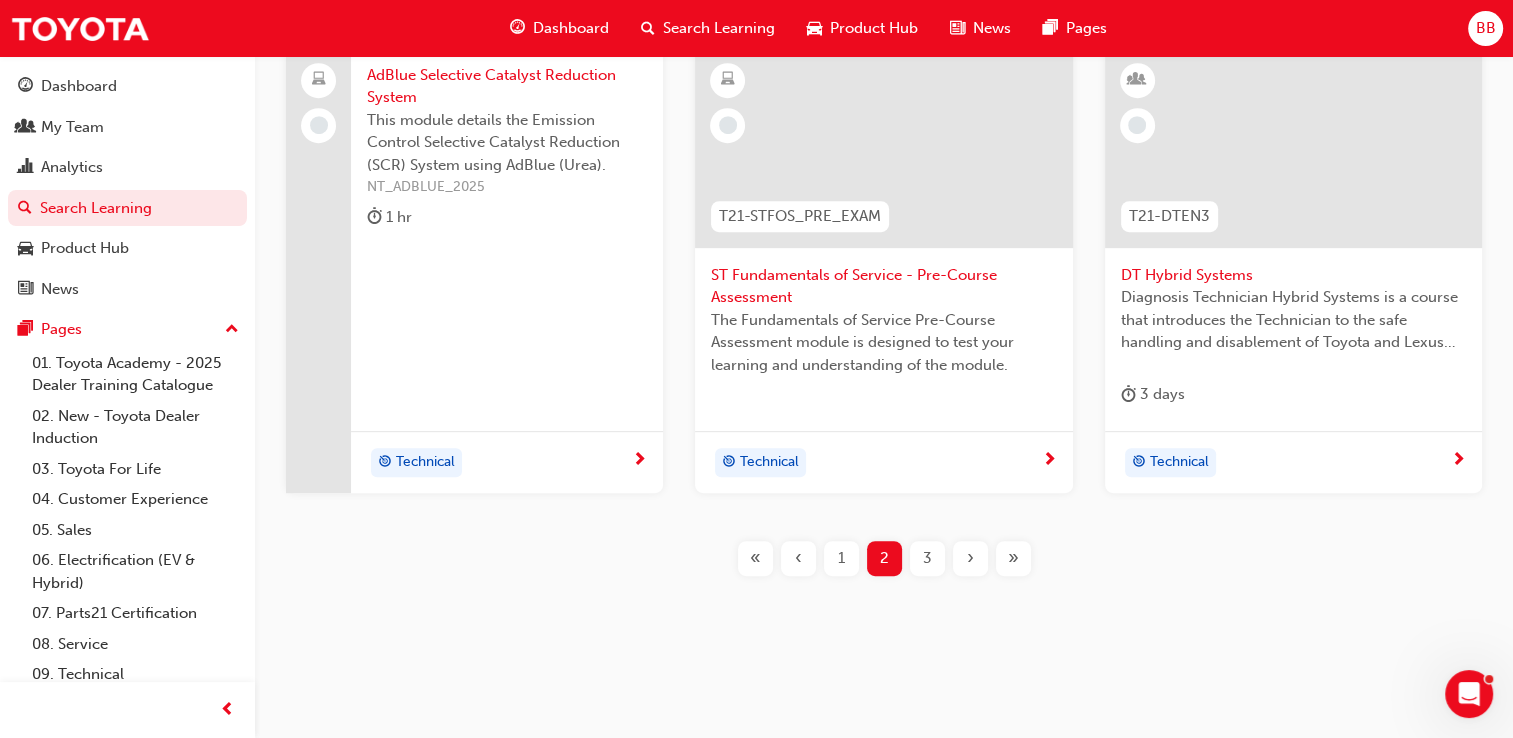 click on "1" at bounding box center [841, 558] 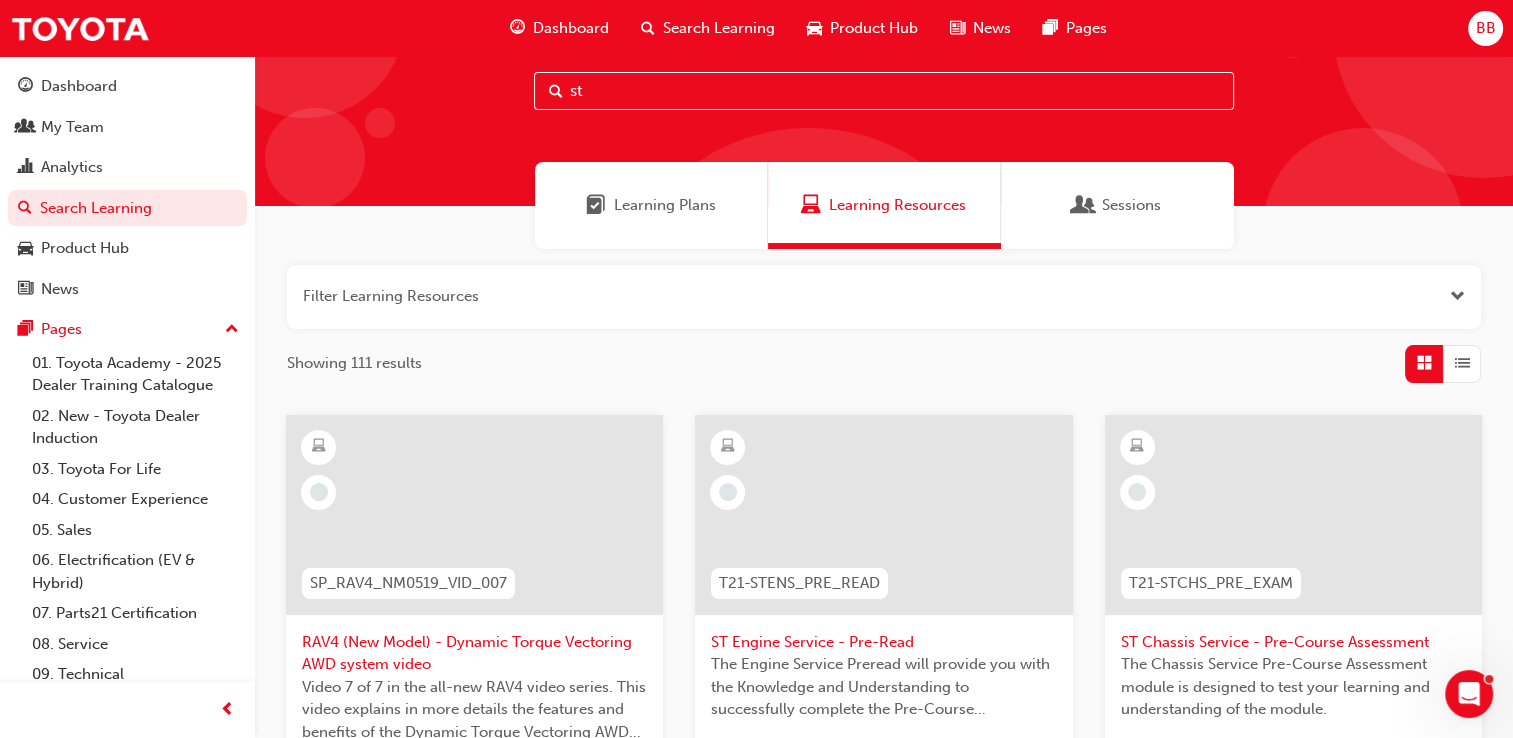 scroll, scrollTop: 0, scrollLeft: 0, axis: both 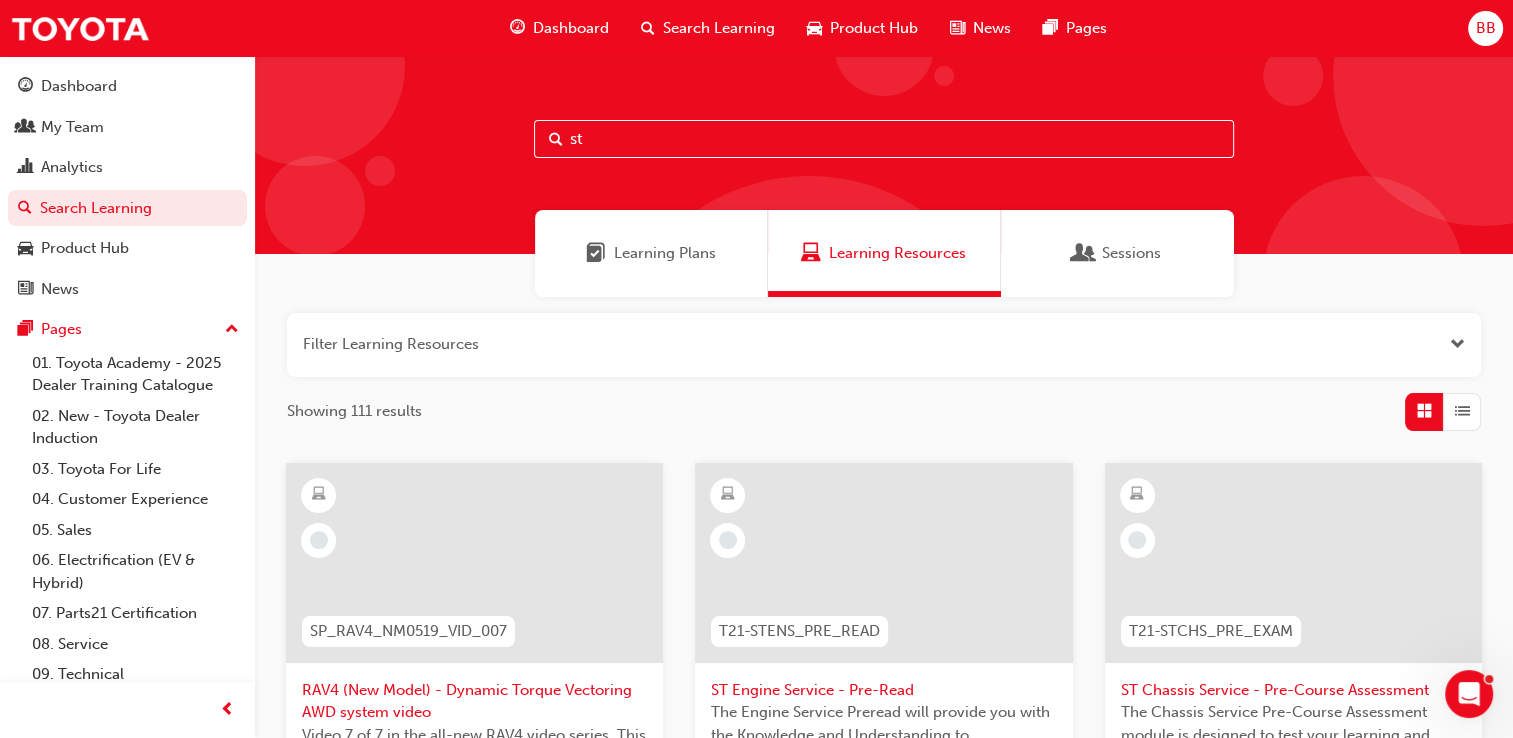 click on "BB" at bounding box center [1485, 28] 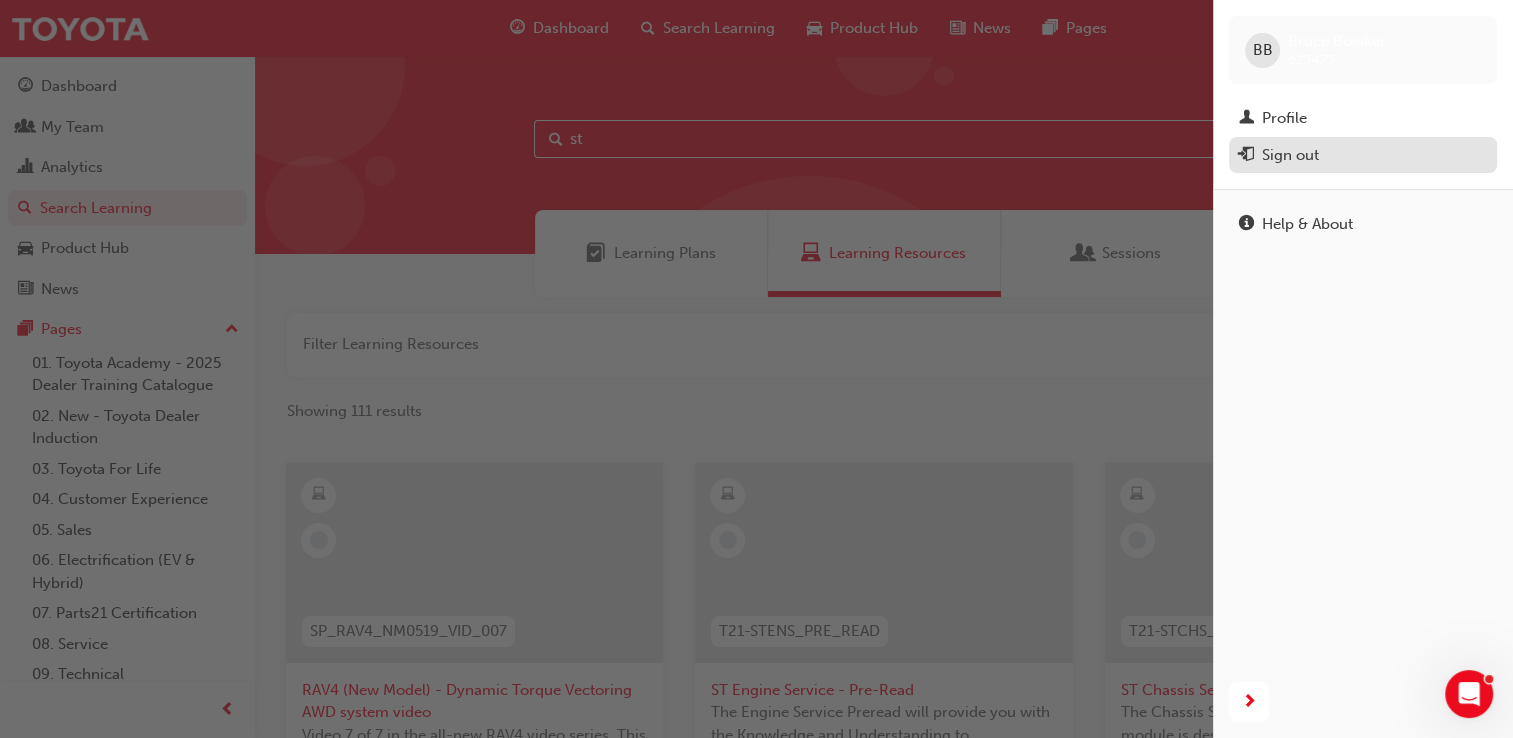 click on "Sign out" at bounding box center [1290, 155] 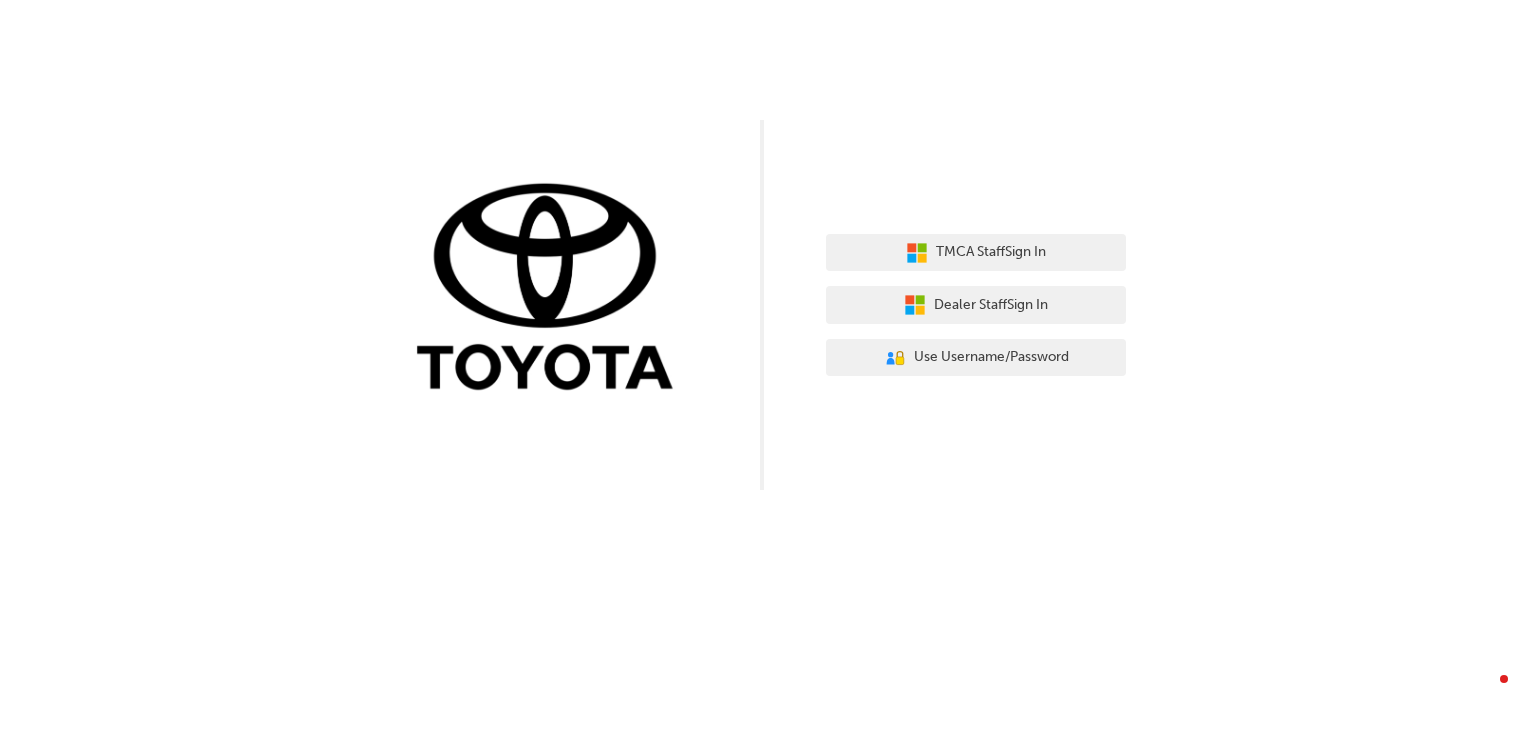 scroll, scrollTop: 0, scrollLeft: 0, axis: both 